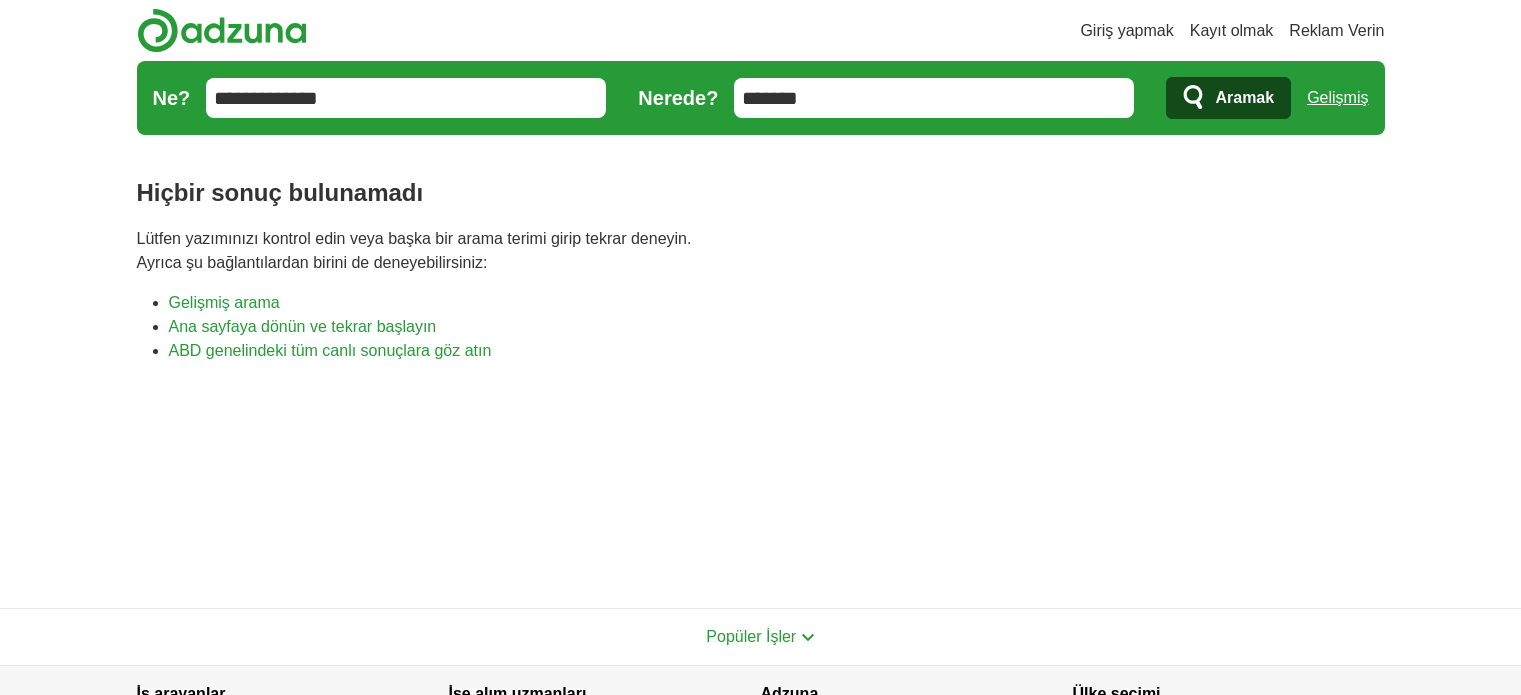 scroll, scrollTop: 0, scrollLeft: 0, axis: both 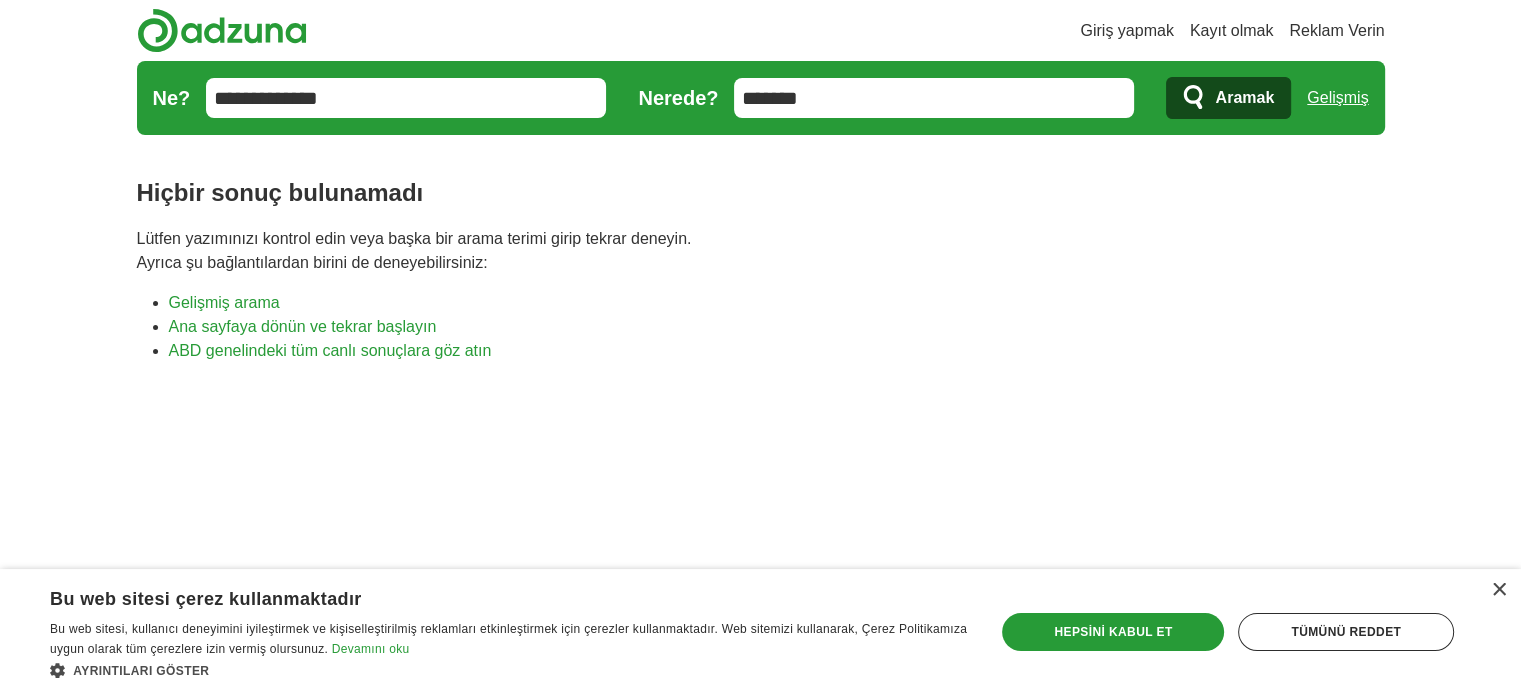 click on "**********" at bounding box center (406, 98) 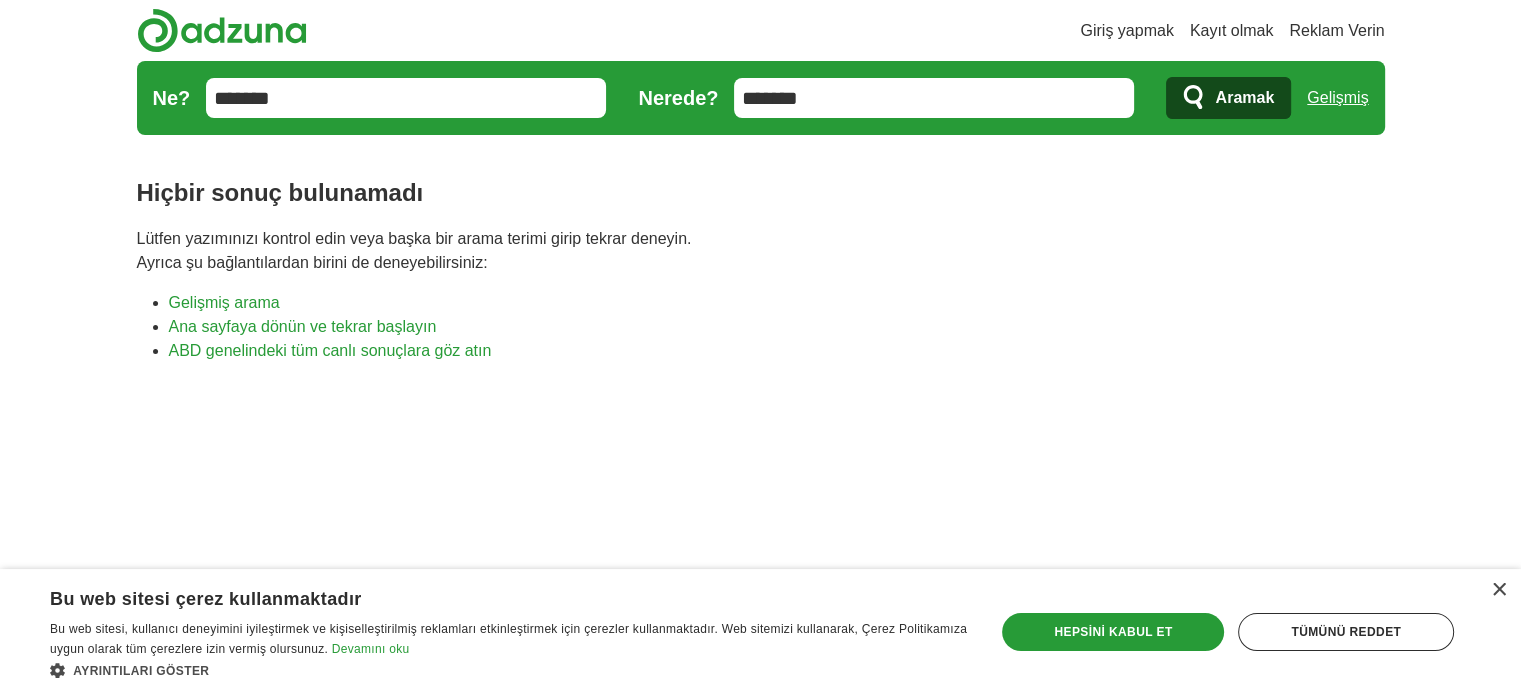 type on "*******" 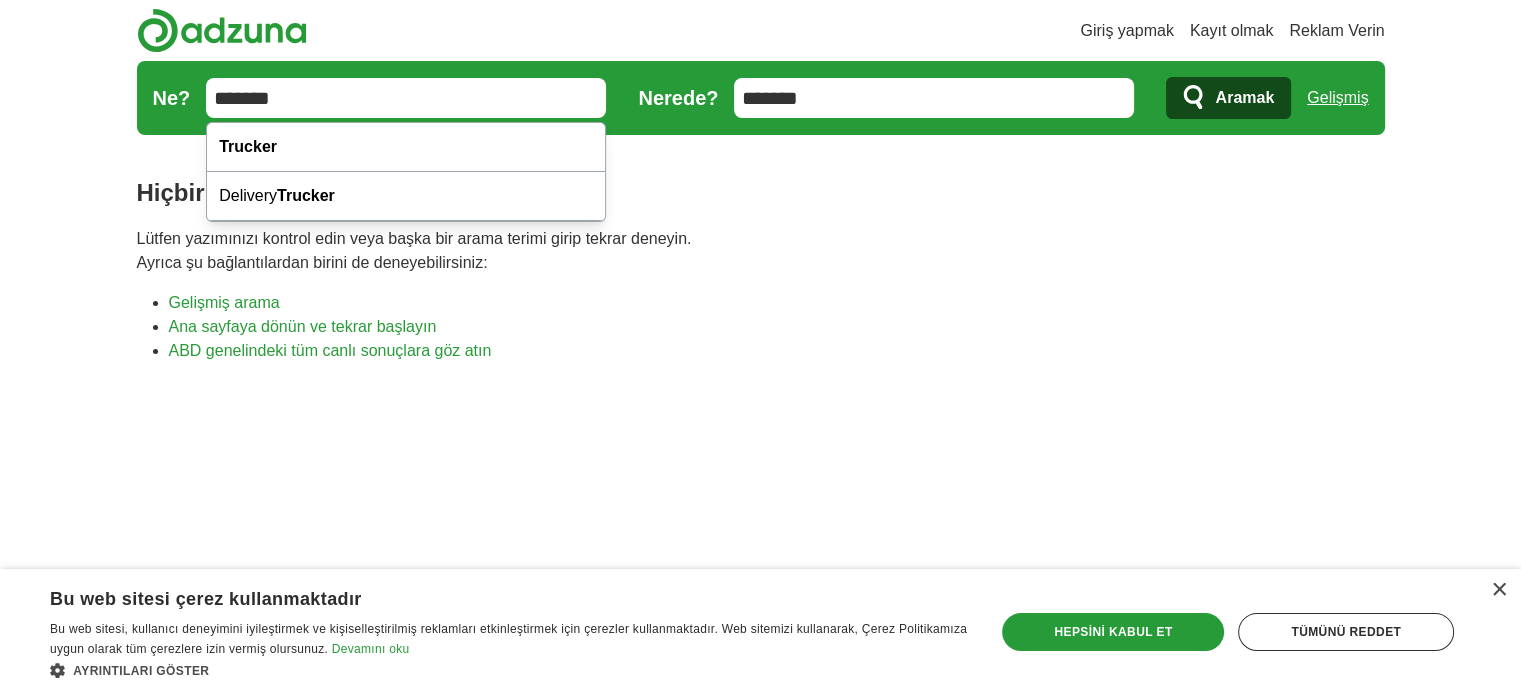 click on "Ne?
*******
Nerede?
*******
Aramak
Gelişmiş" at bounding box center (761, 98) 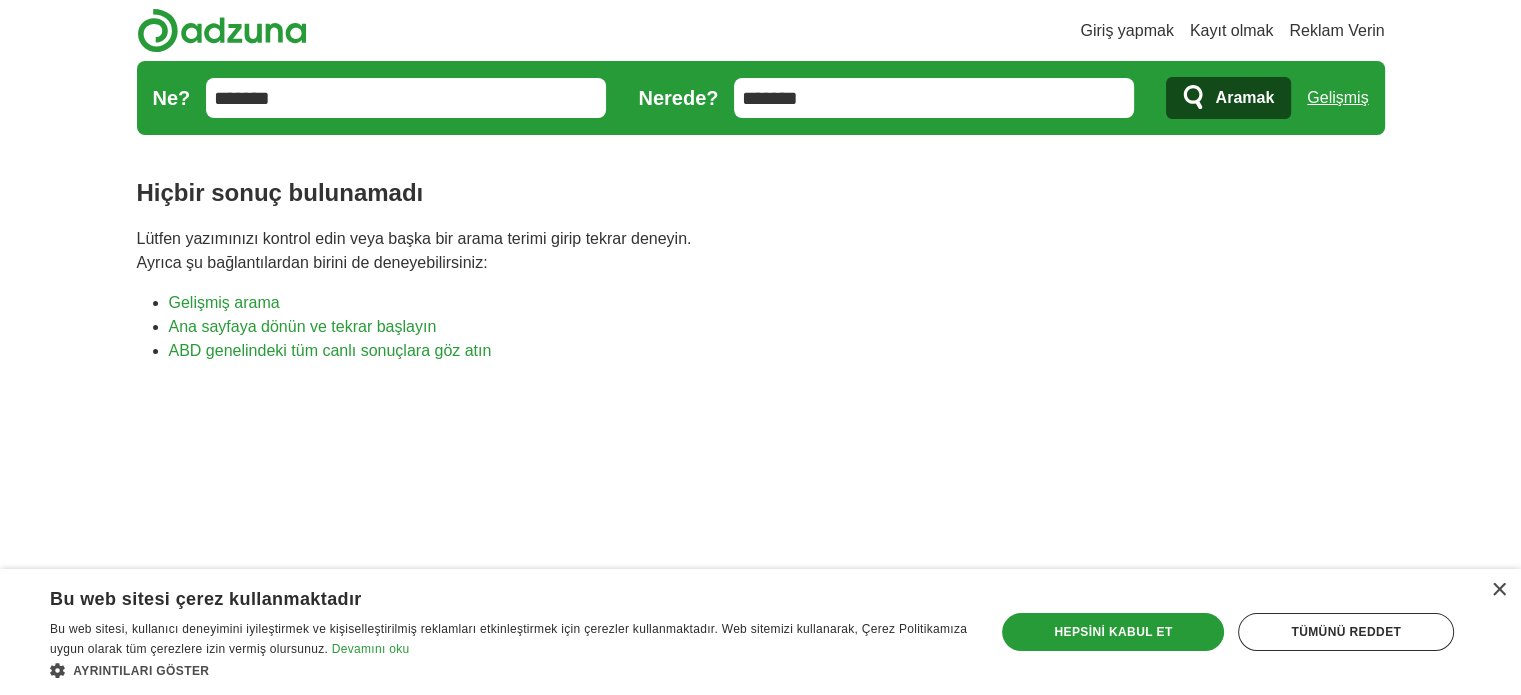 click on "*******" at bounding box center (934, 98) 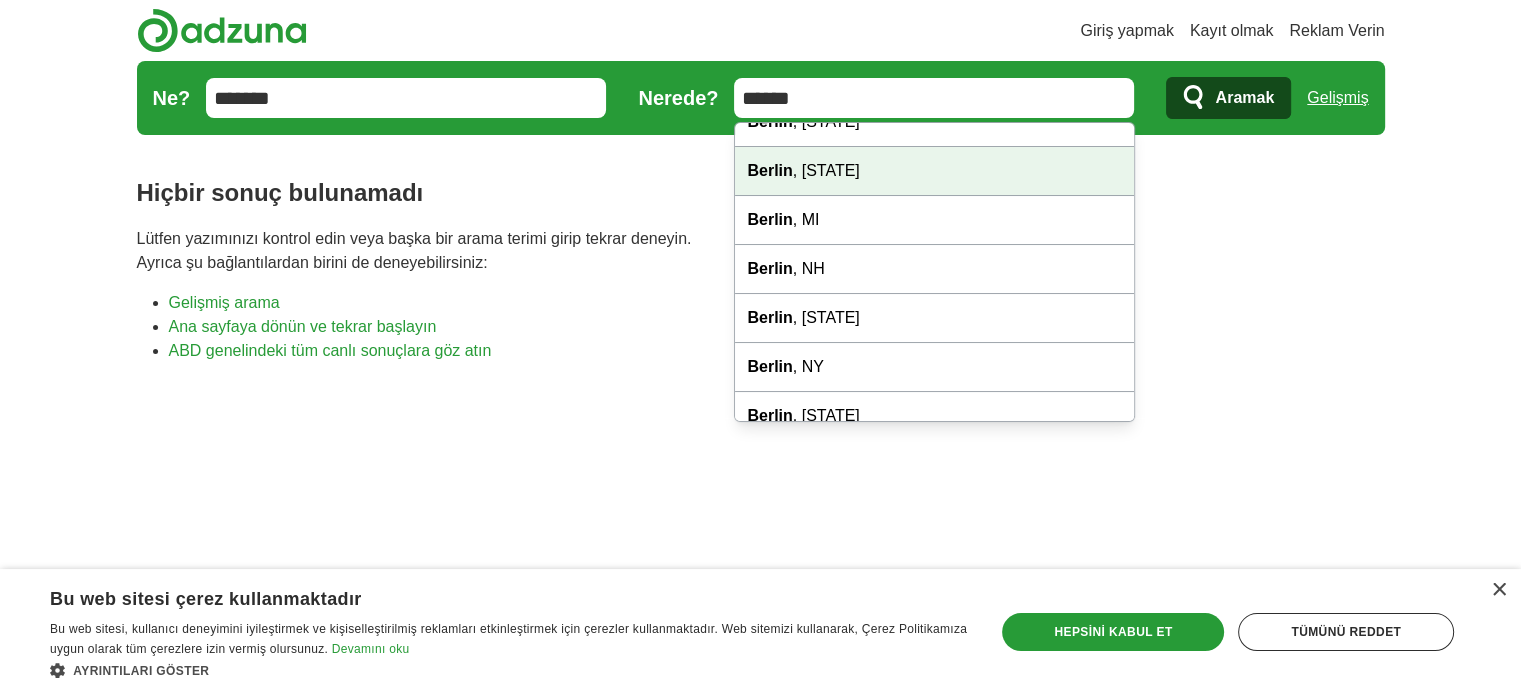 scroll, scrollTop: 189, scrollLeft: 0, axis: vertical 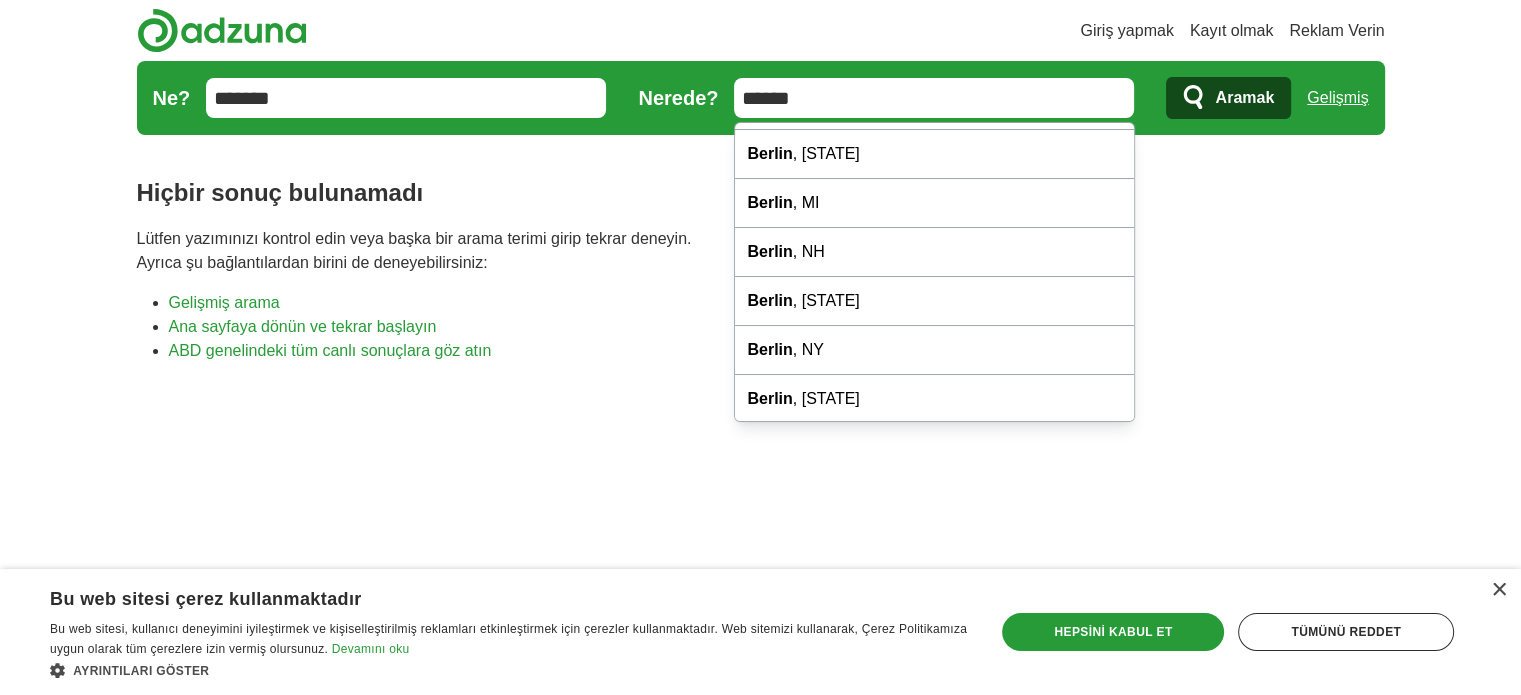 click on "******" at bounding box center (934, 98) 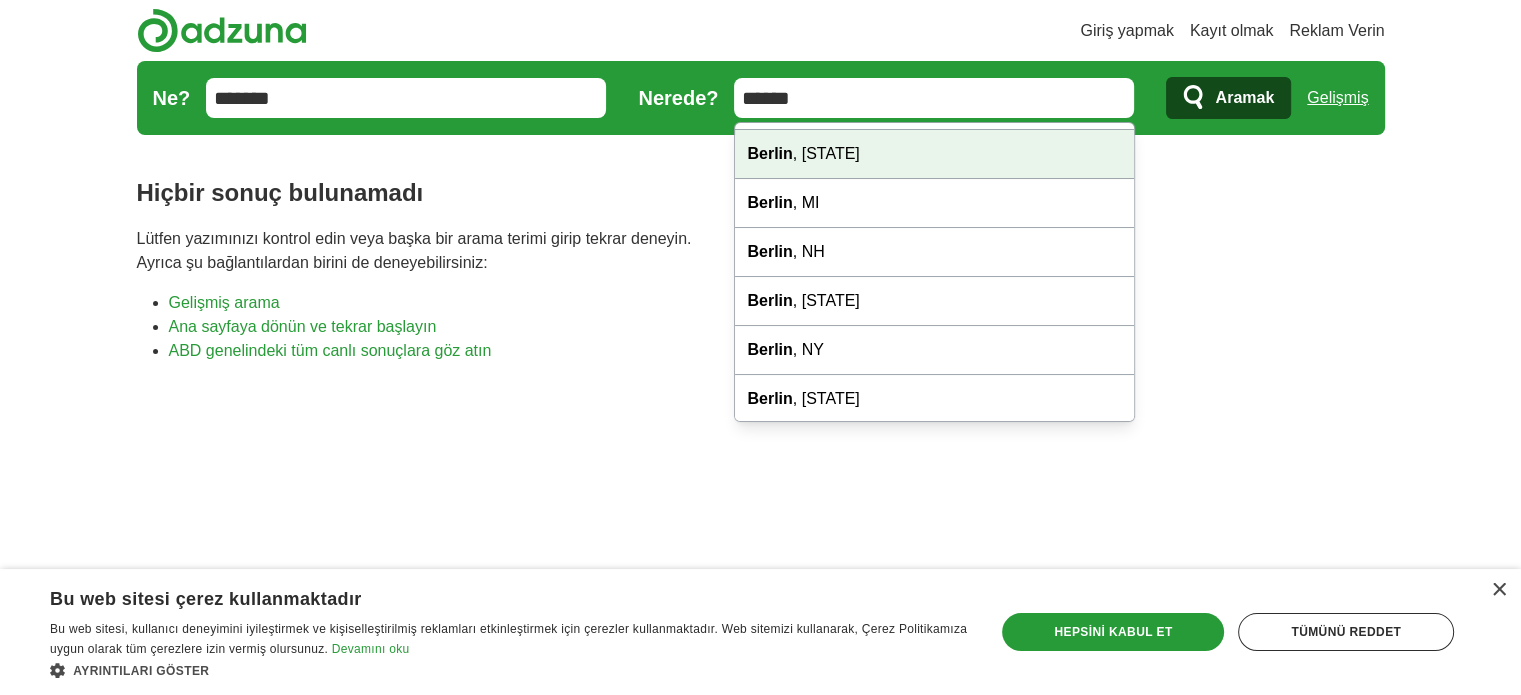 paste on "*****" 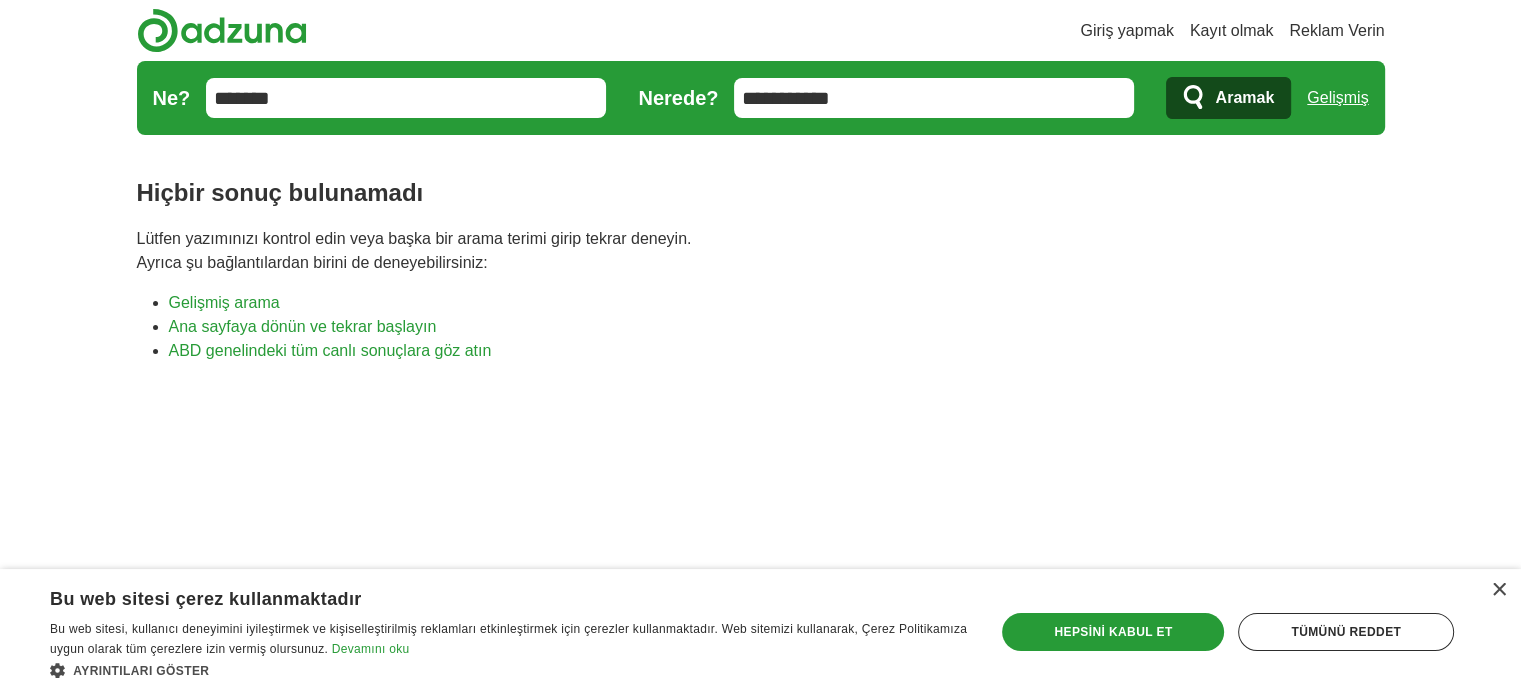 type on "**********" 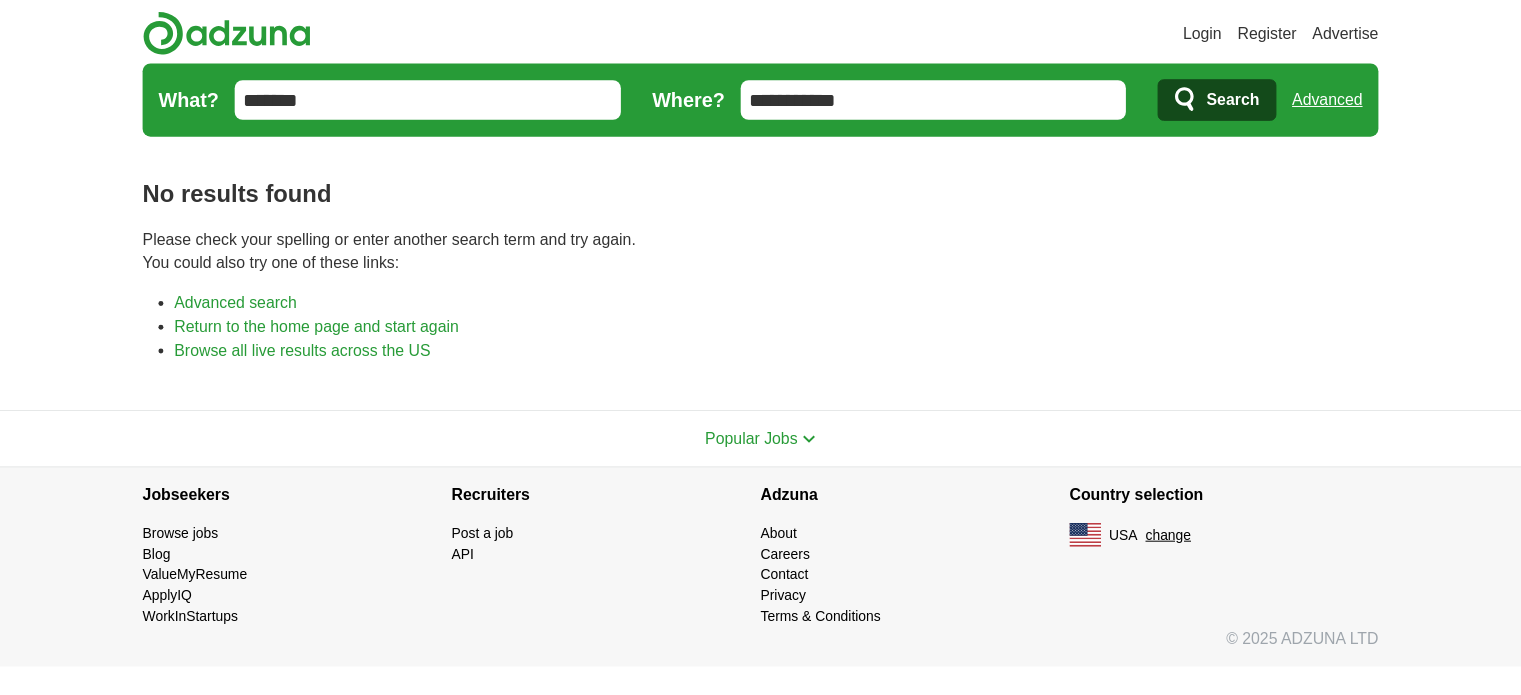 scroll, scrollTop: 0, scrollLeft: 0, axis: both 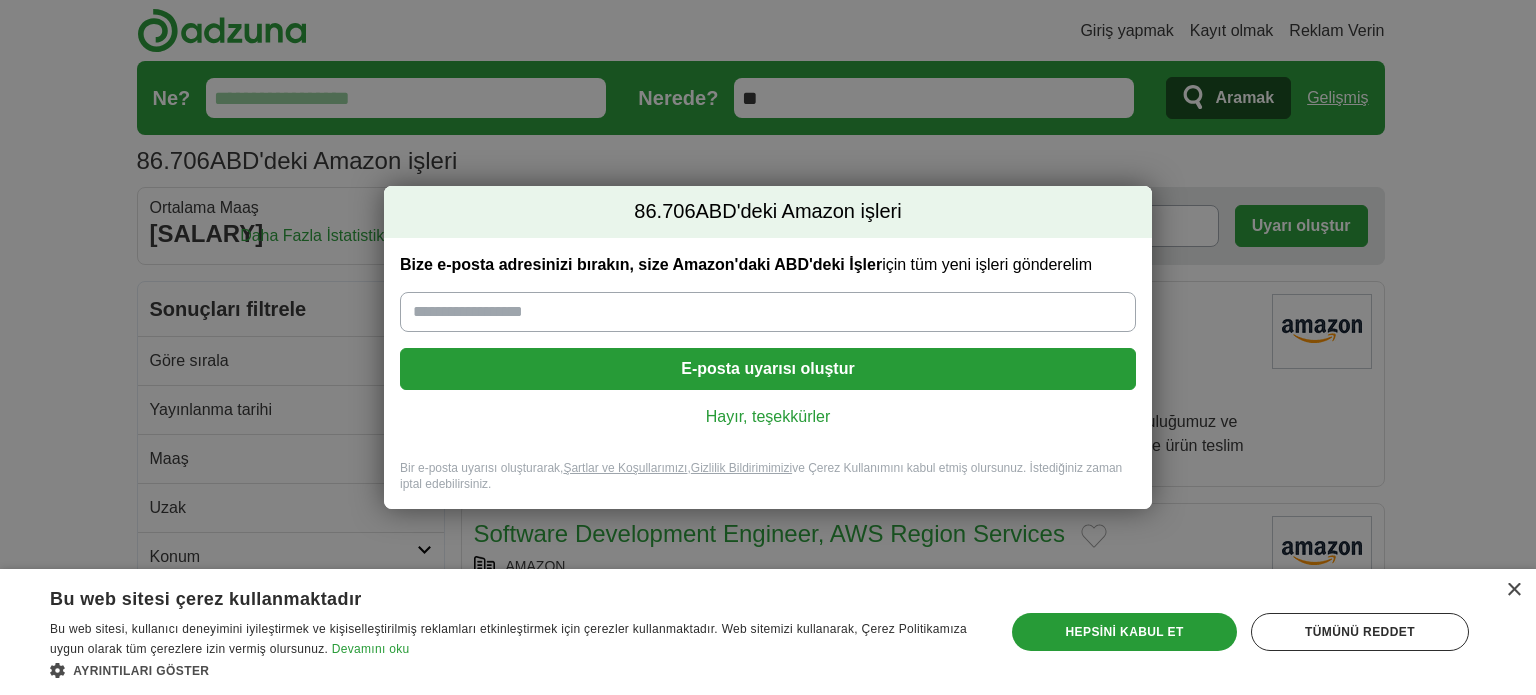 click on "Hayır, teşekkürler" at bounding box center [768, 416] 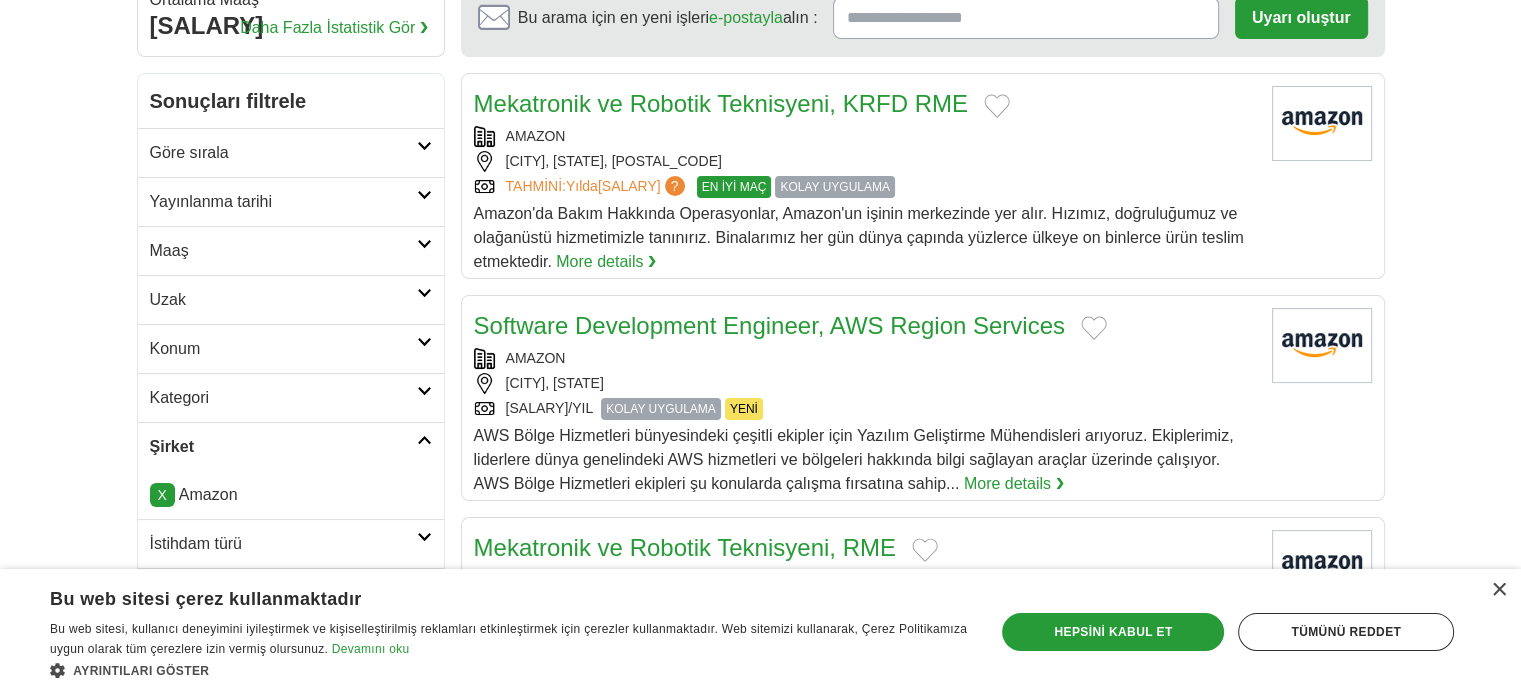 scroll, scrollTop: 200, scrollLeft: 0, axis: vertical 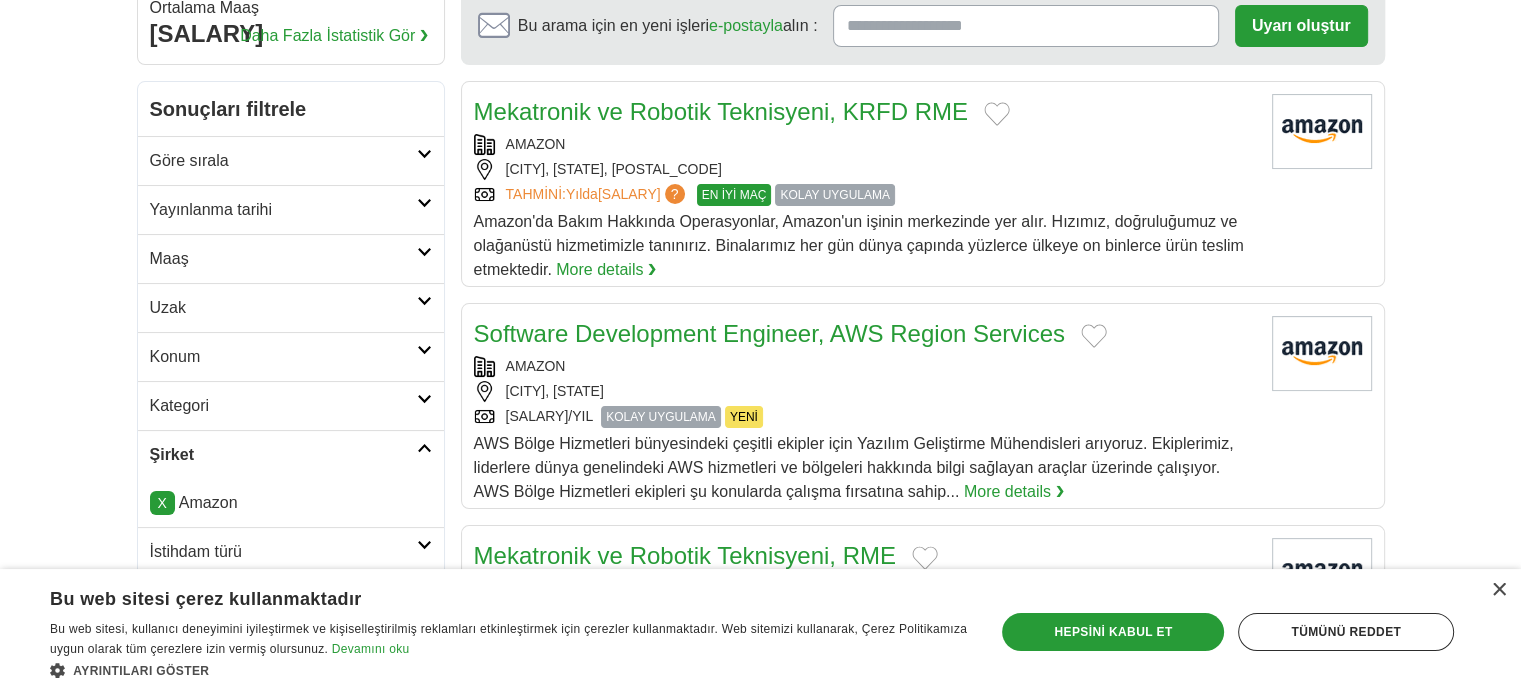 click on "Konum" at bounding box center (283, 357) 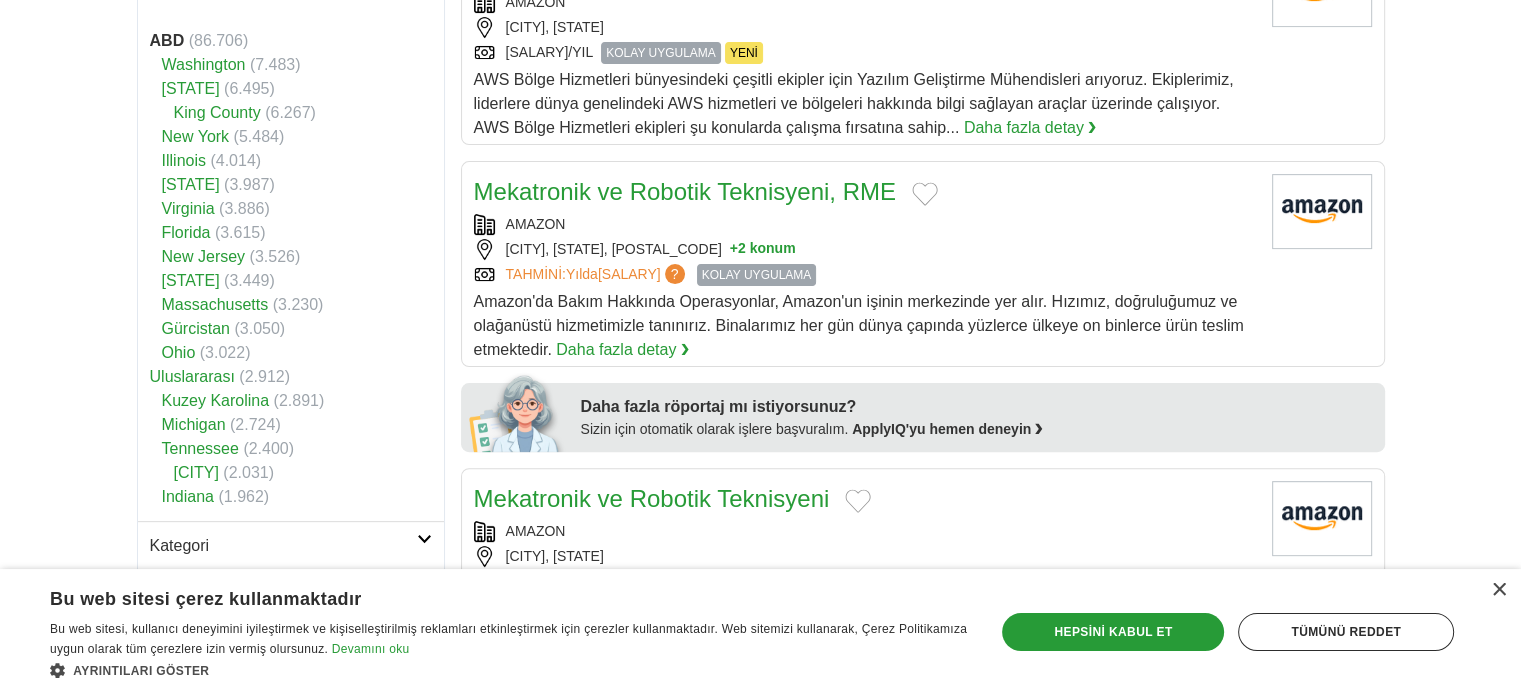 scroll, scrollTop: 600, scrollLeft: 0, axis: vertical 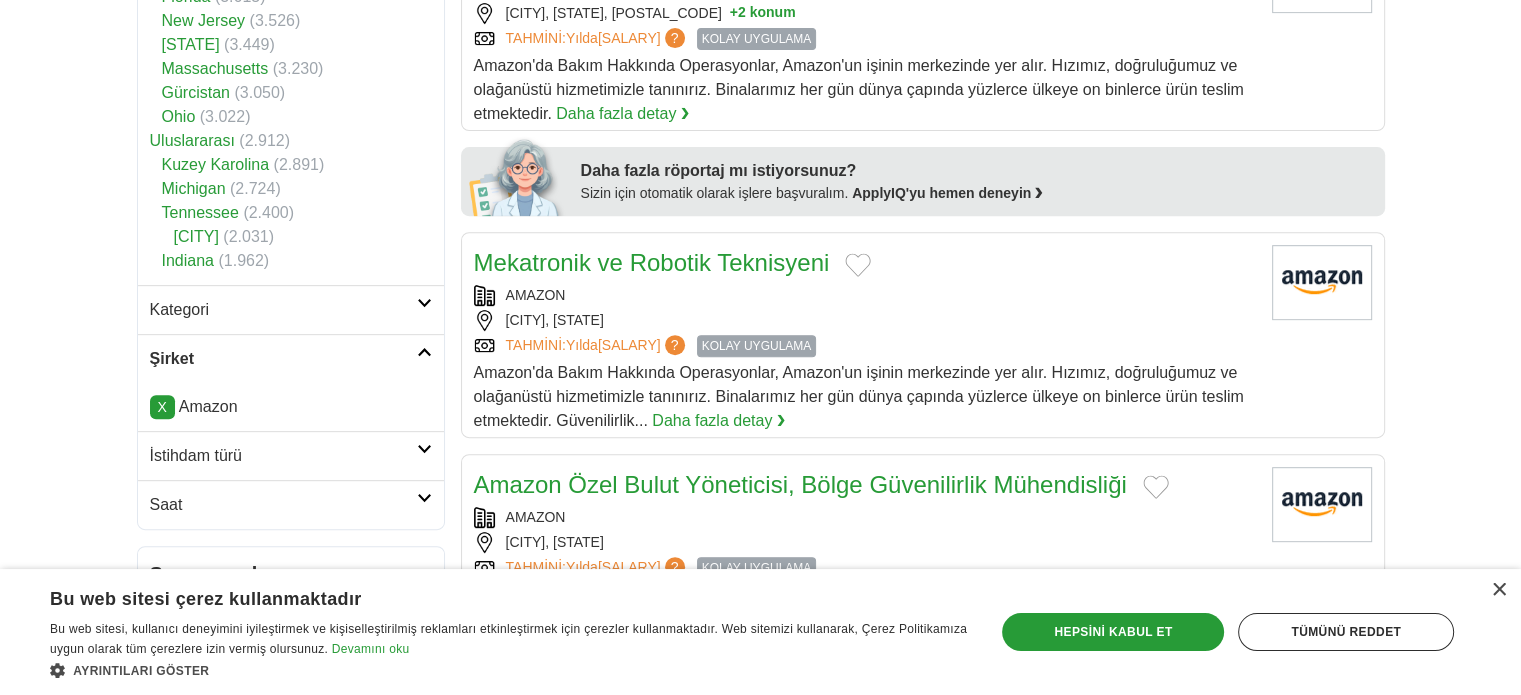 click on "Kategori" at bounding box center [283, 310] 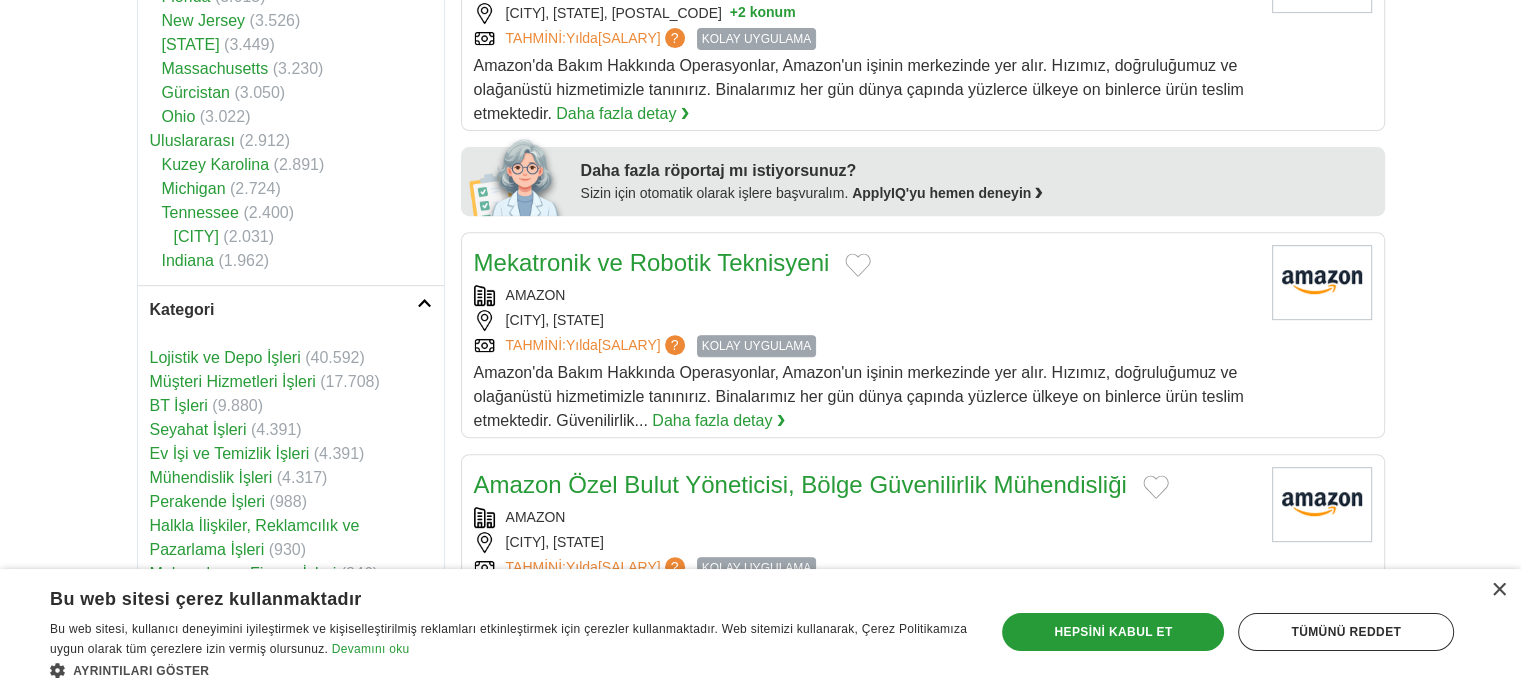 click on "Kategori" at bounding box center [283, 310] 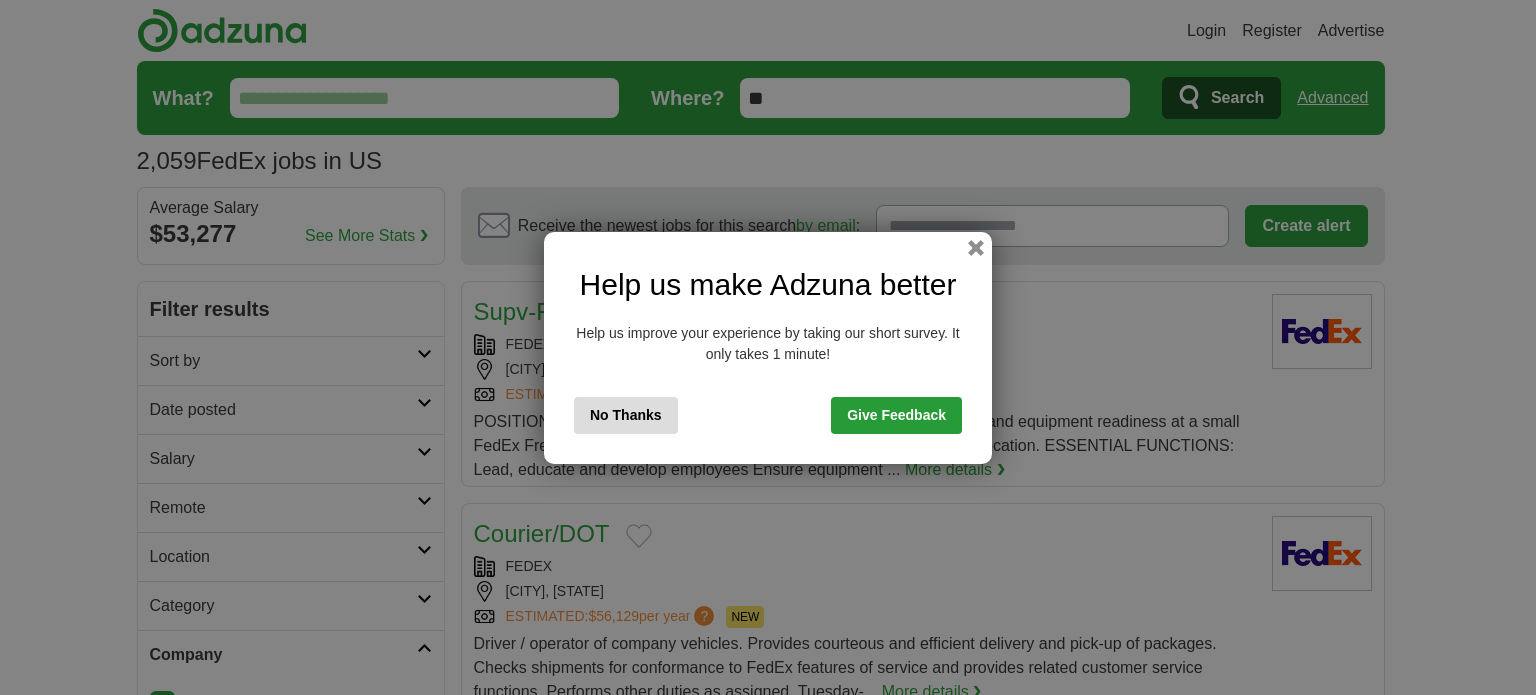 scroll, scrollTop: 0, scrollLeft: 0, axis: both 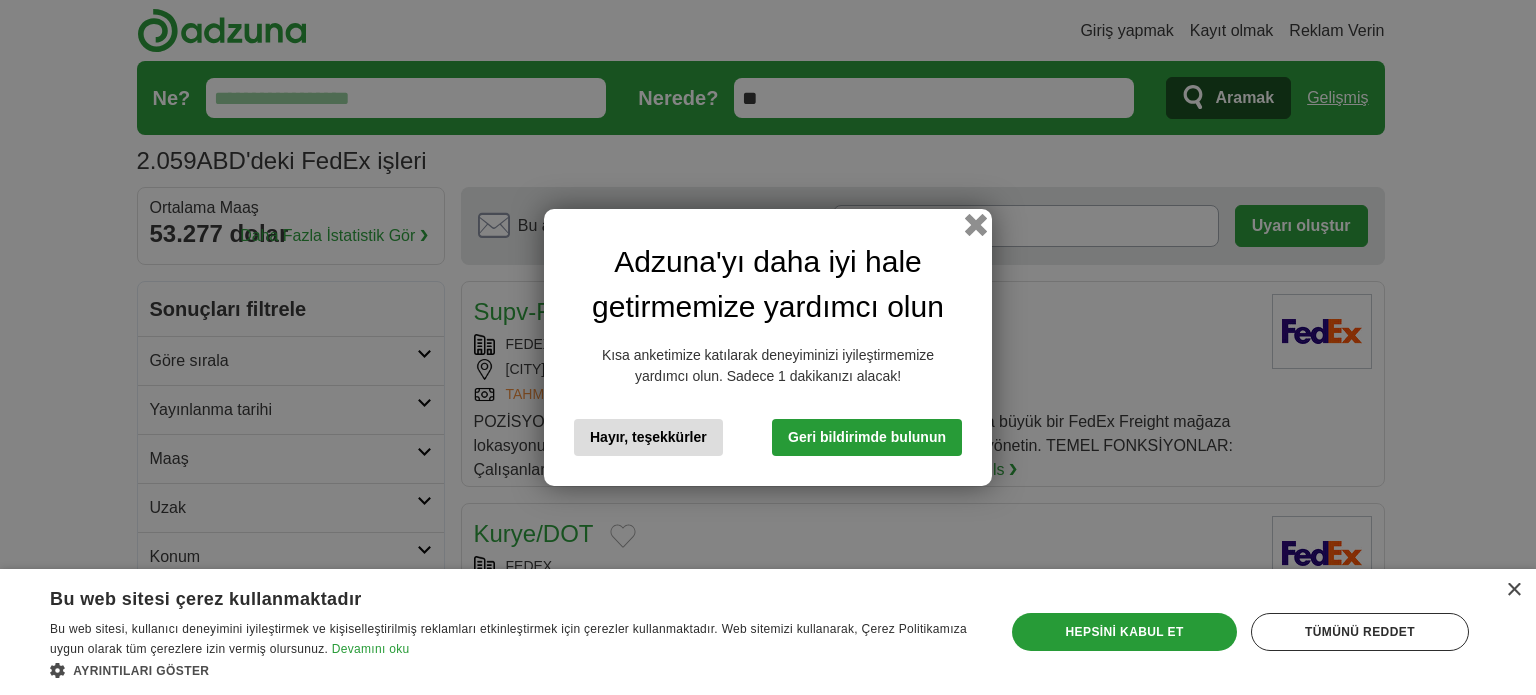 click at bounding box center [976, 225] 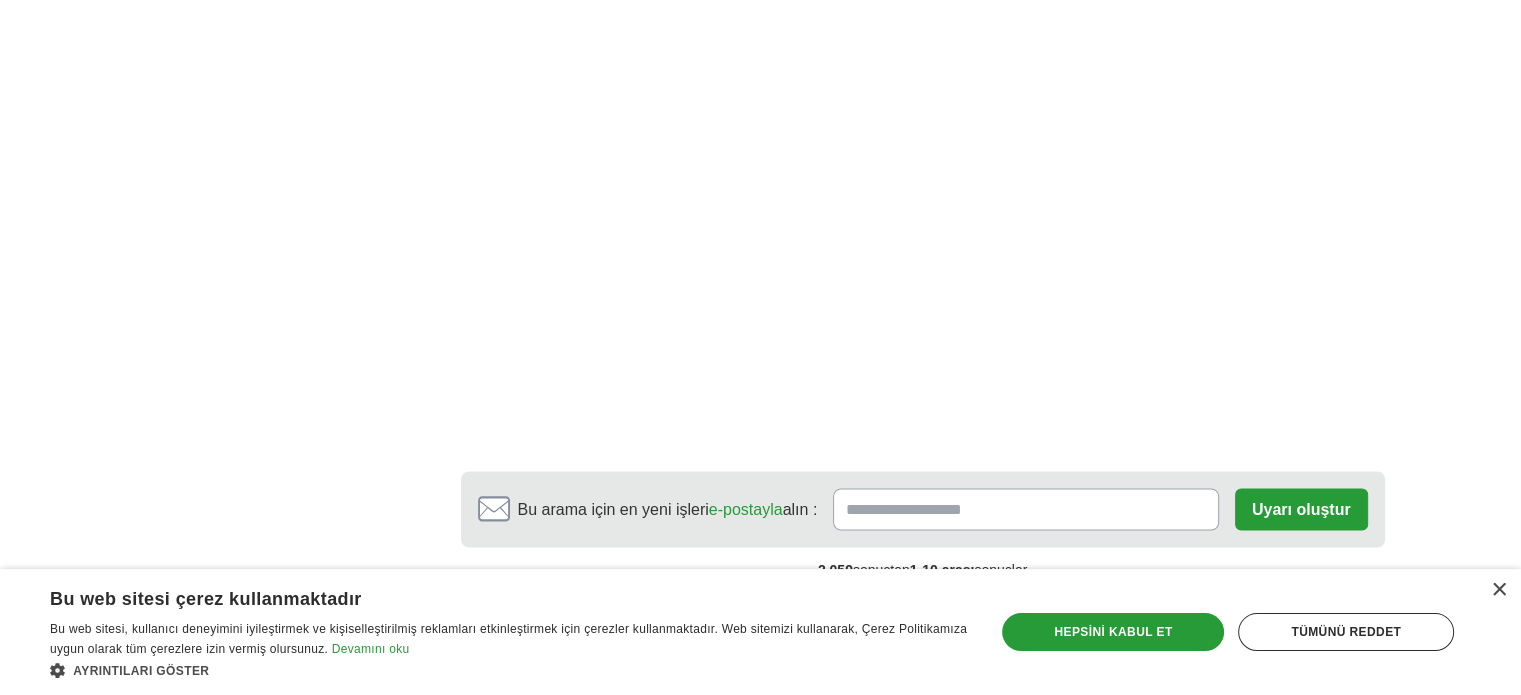 scroll, scrollTop: 3700, scrollLeft: 0, axis: vertical 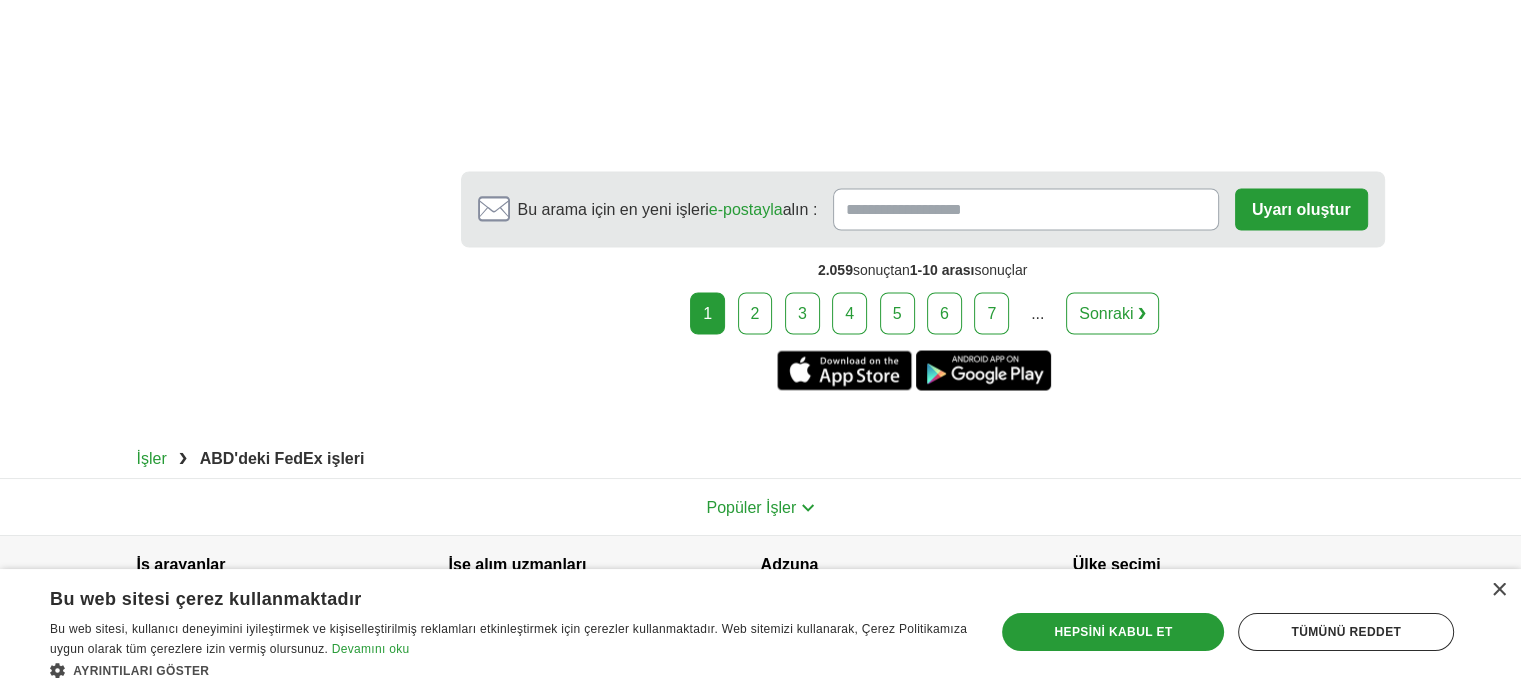 click on "2" at bounding box center [755, 312] 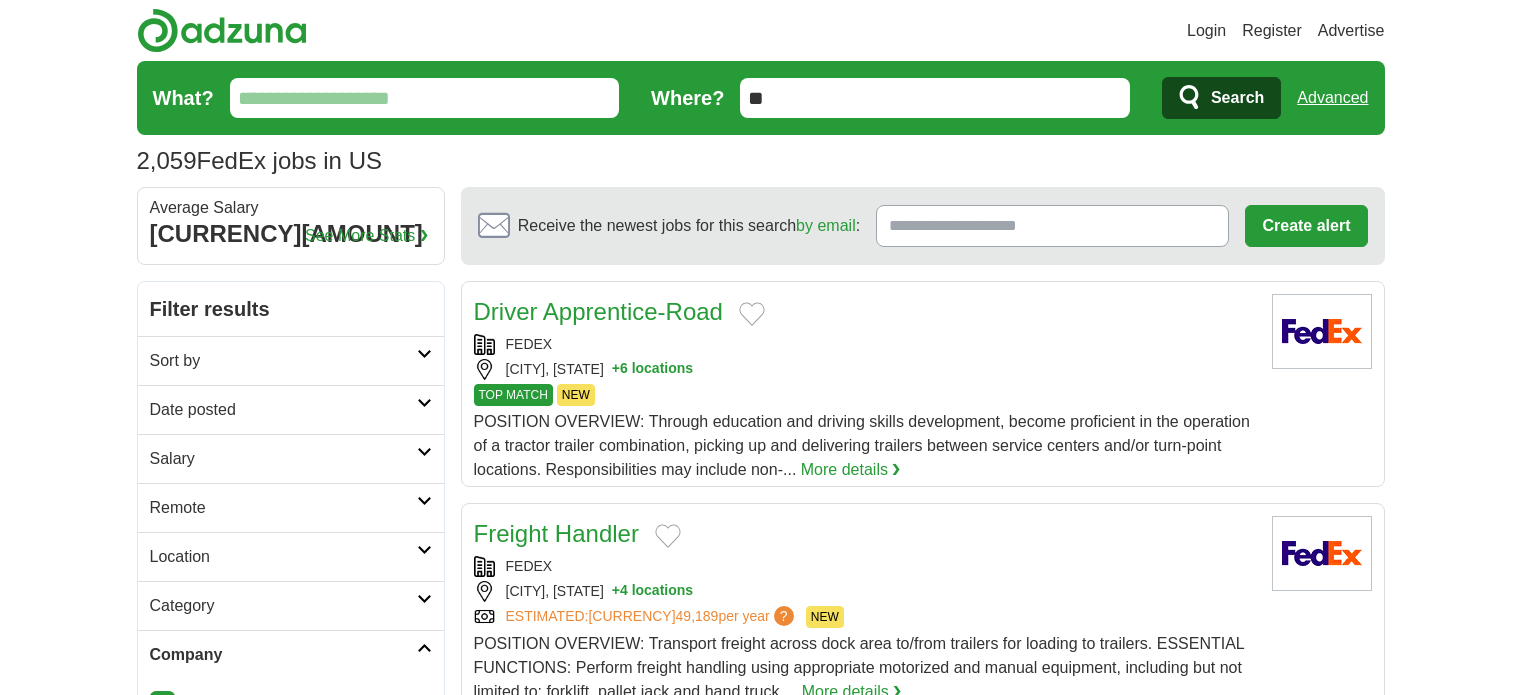 scroll, scrollTop: 0, scrollLeft: 0, axis: both 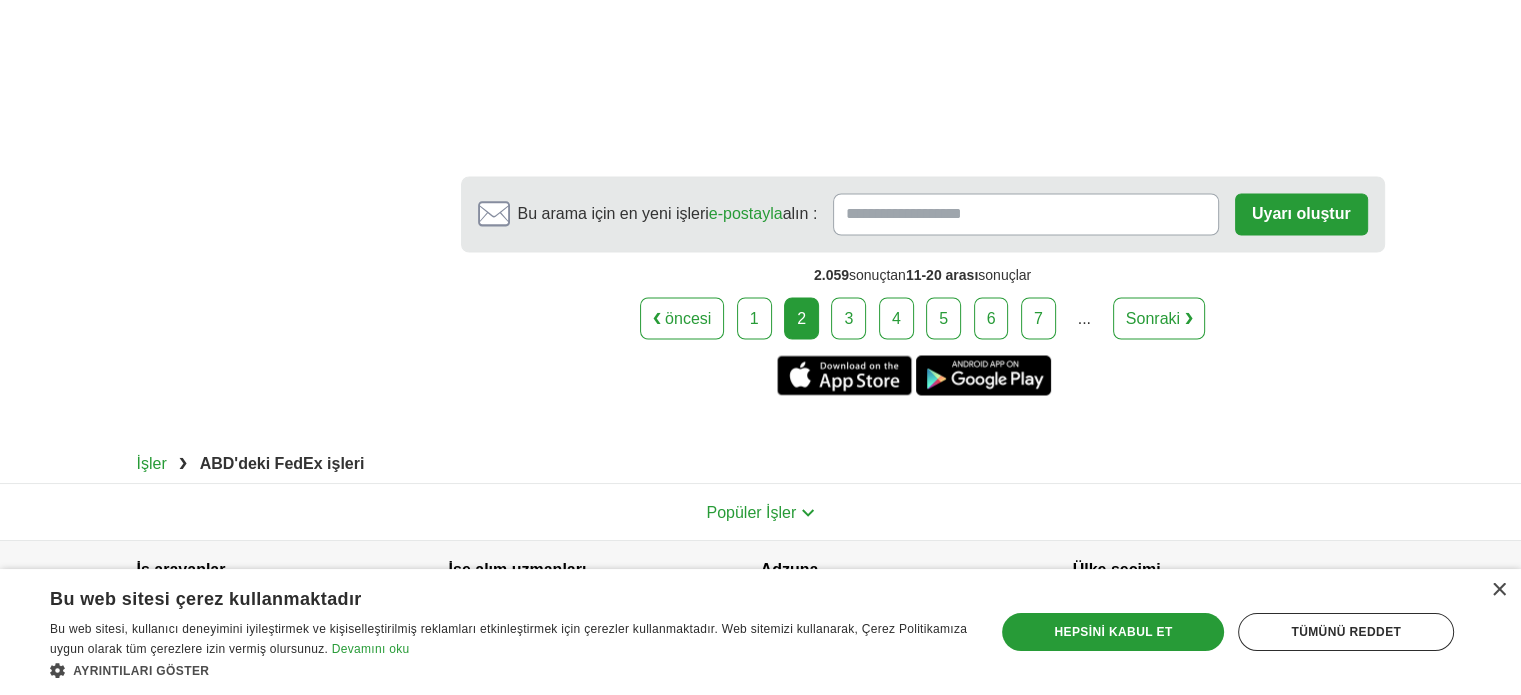 click on "3" at bounding box center (848, 318) 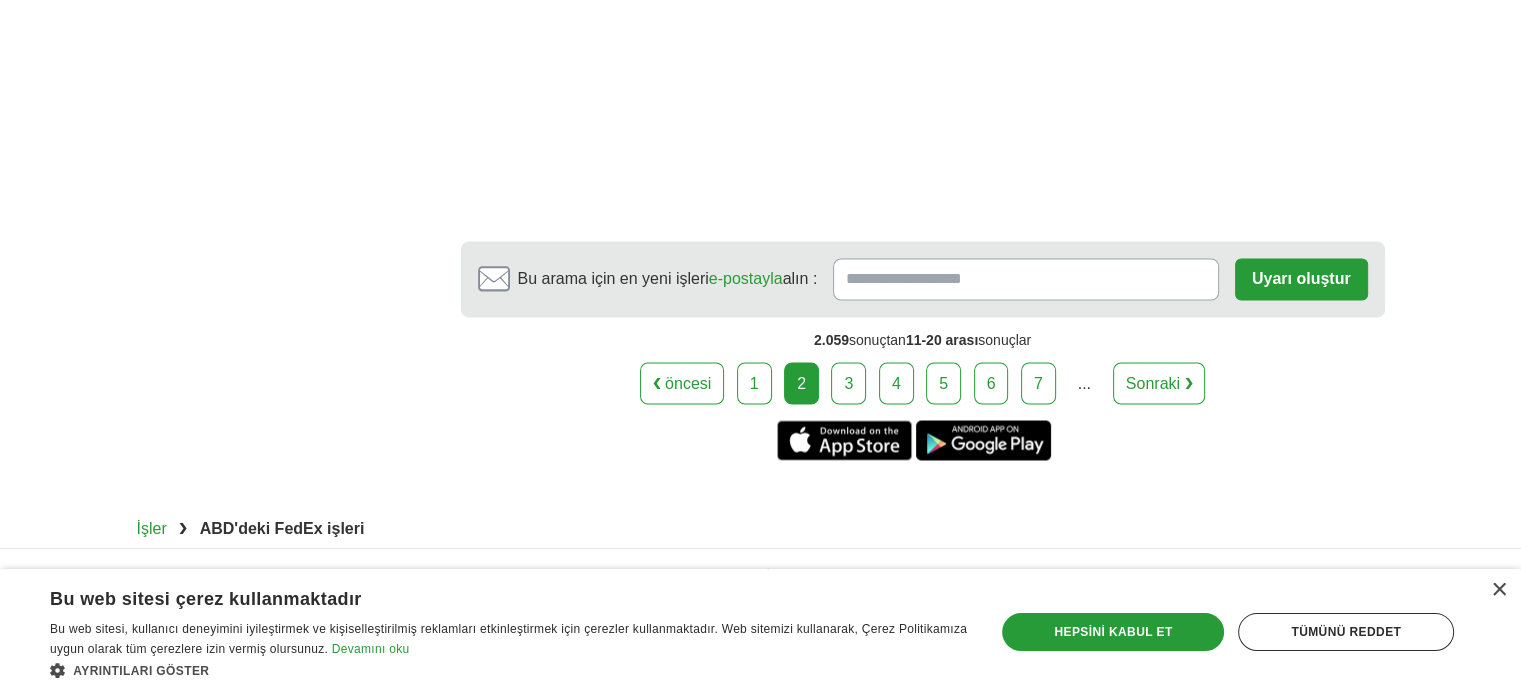 scroll, scrollTop: 3423, scrollLeft: 0, axis: vertical 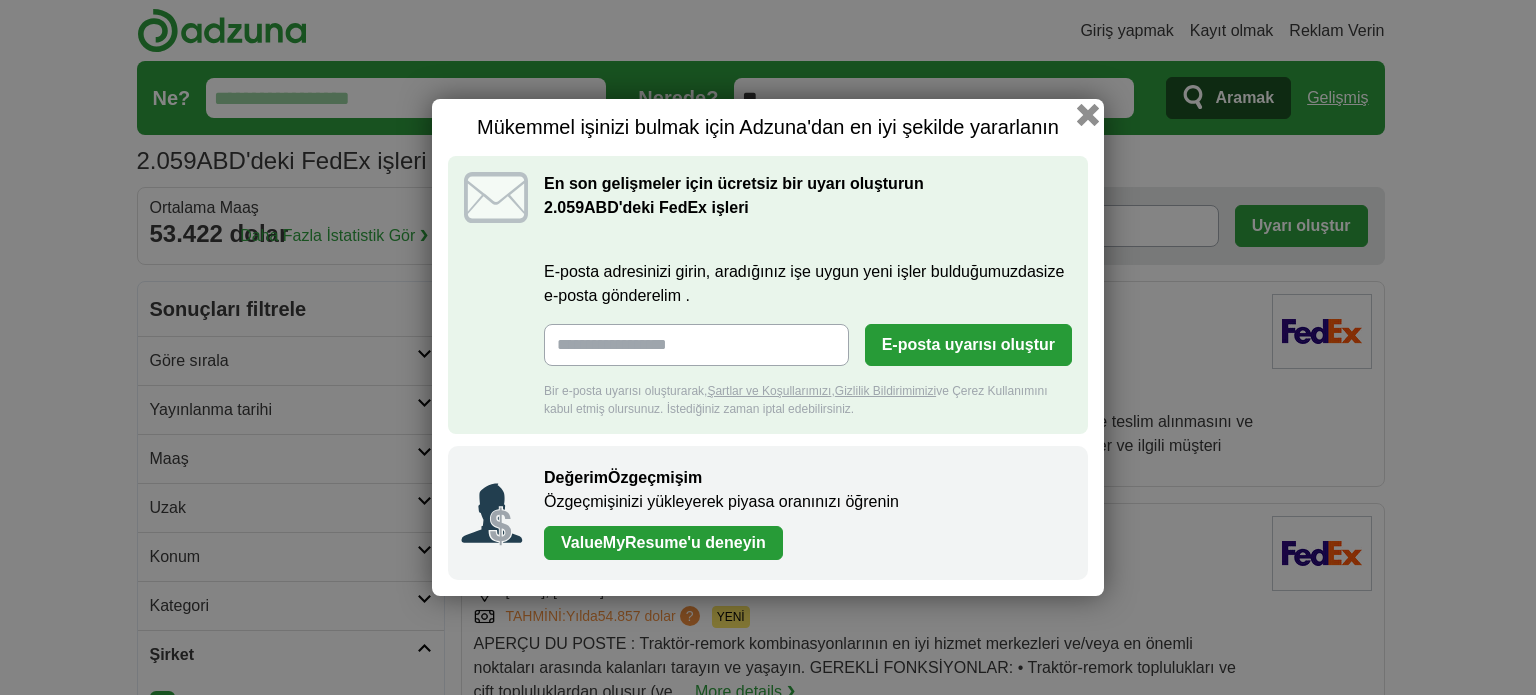 click at bounding box center (1088, 115) 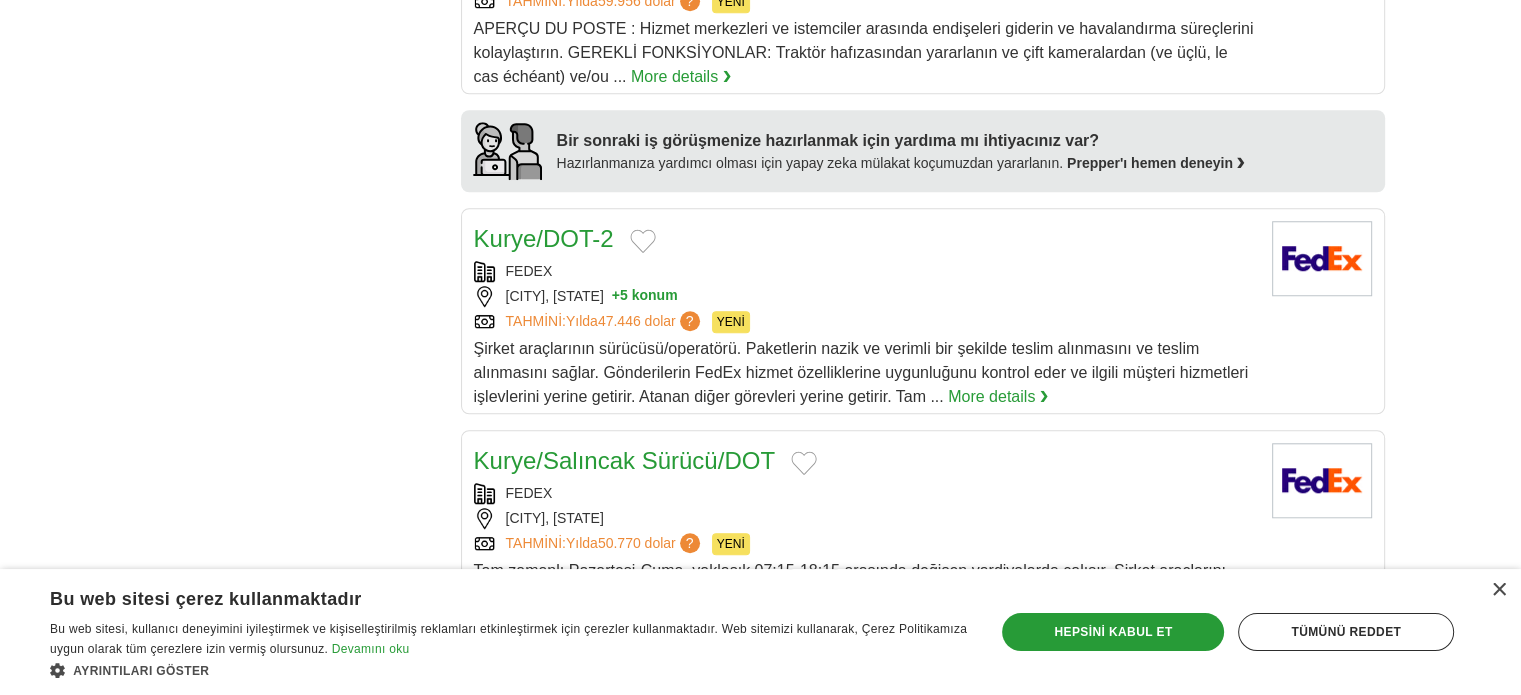 scroll, scrollTop: 1600, scrollLeft: 0, axis: vertical 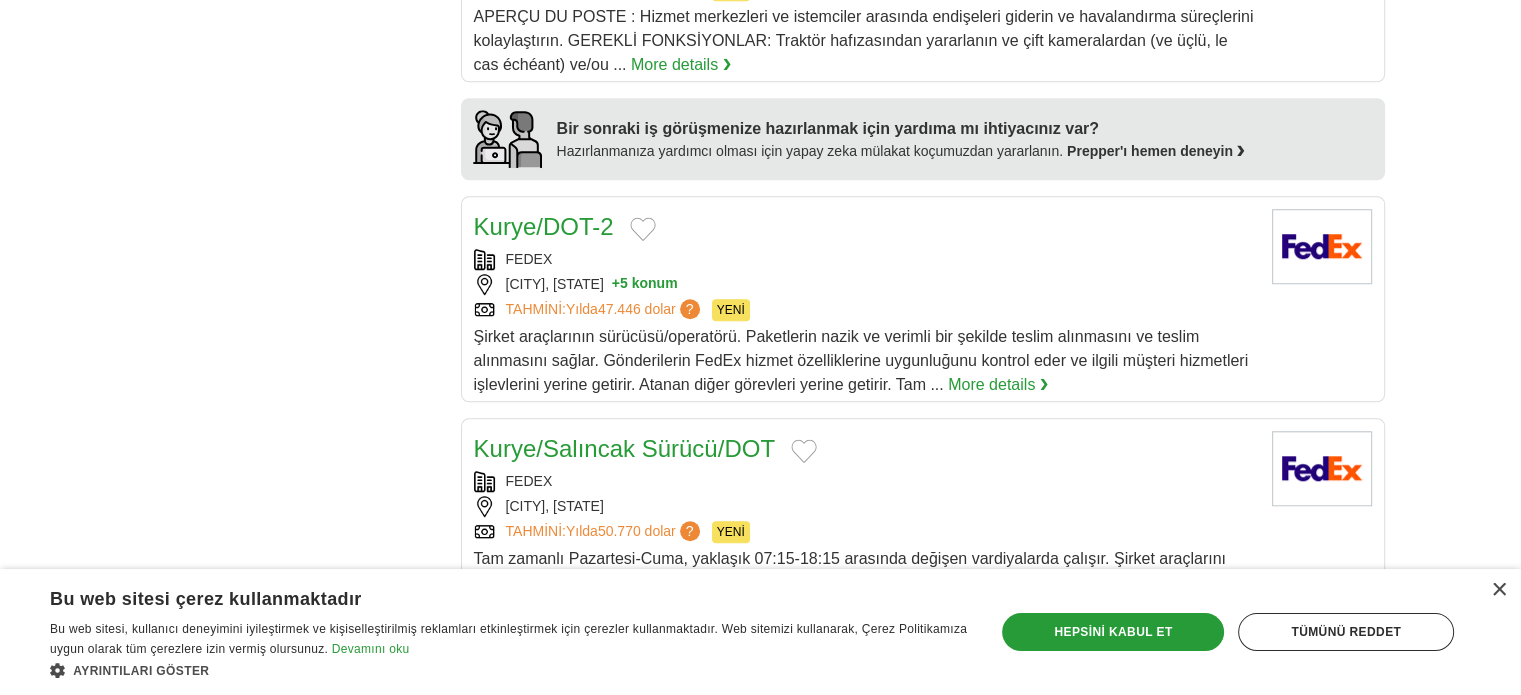 click on "?" at bounding box center [690, 309] 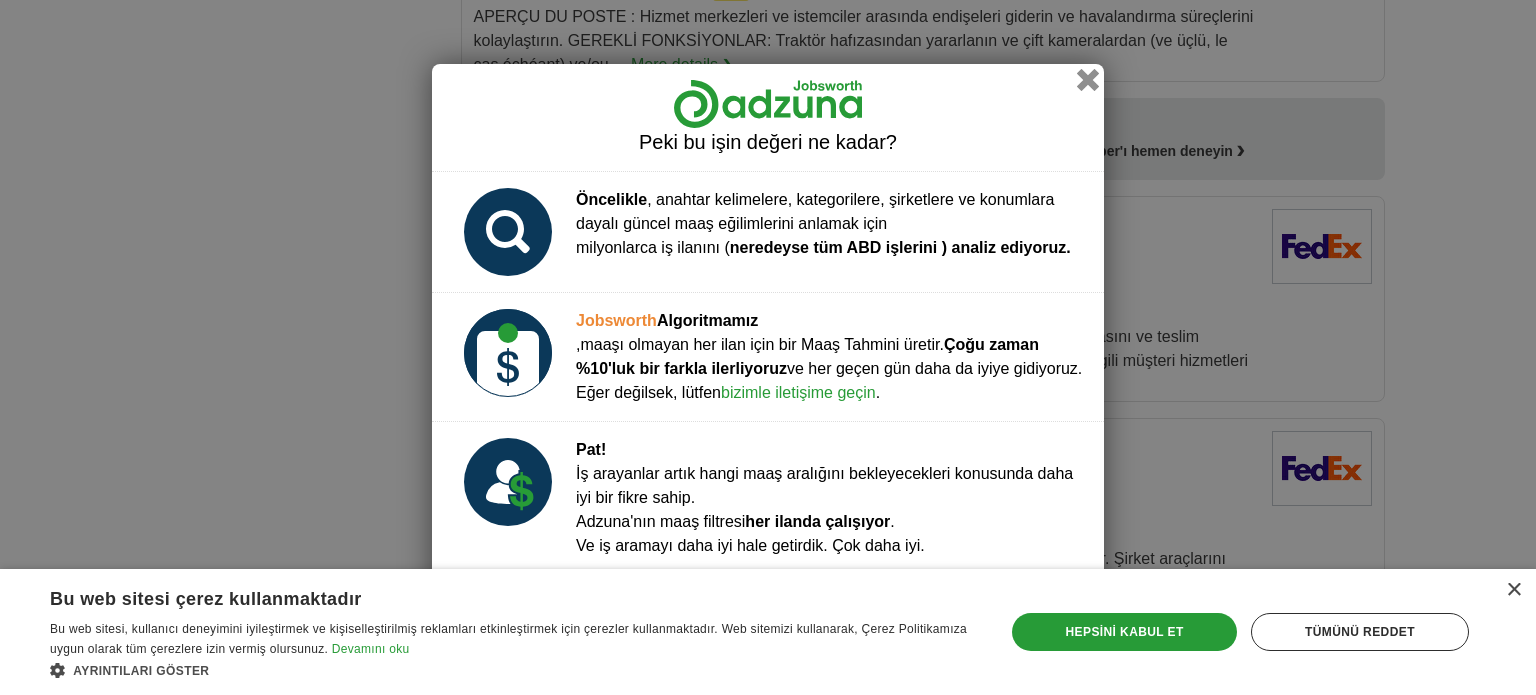 click at bounding box center [1088, 80] 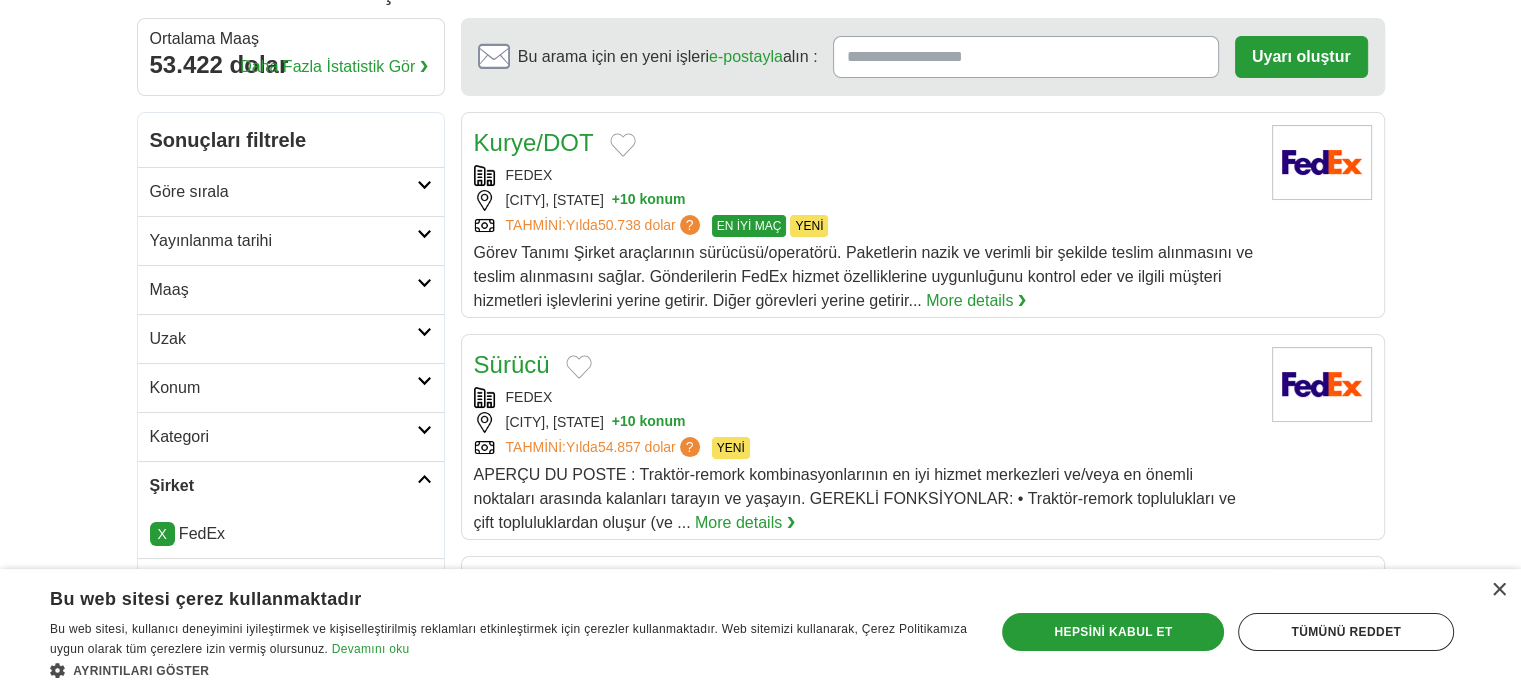 scroll, scrollTop: 200, scrollLeft: 0, axis: vertical 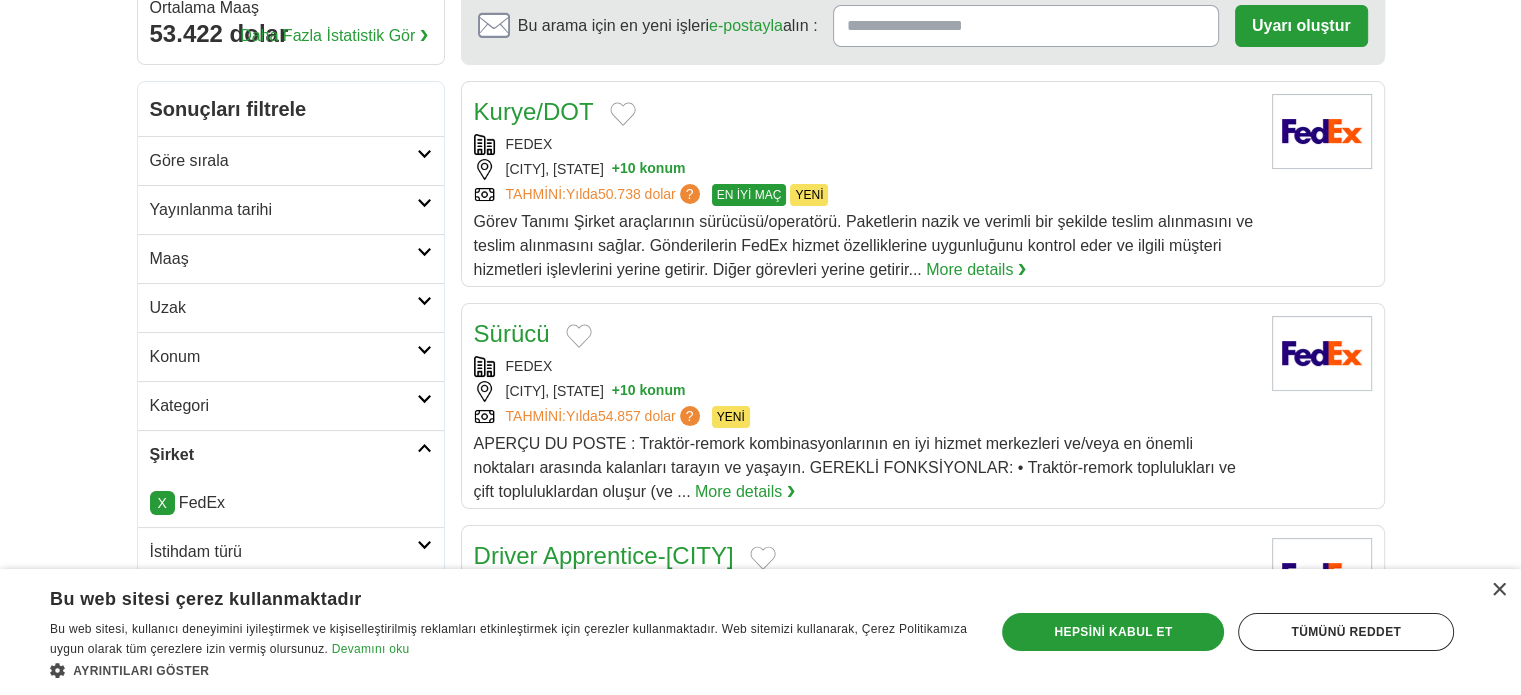 click on "Konum" at bounding box center [291, 356] 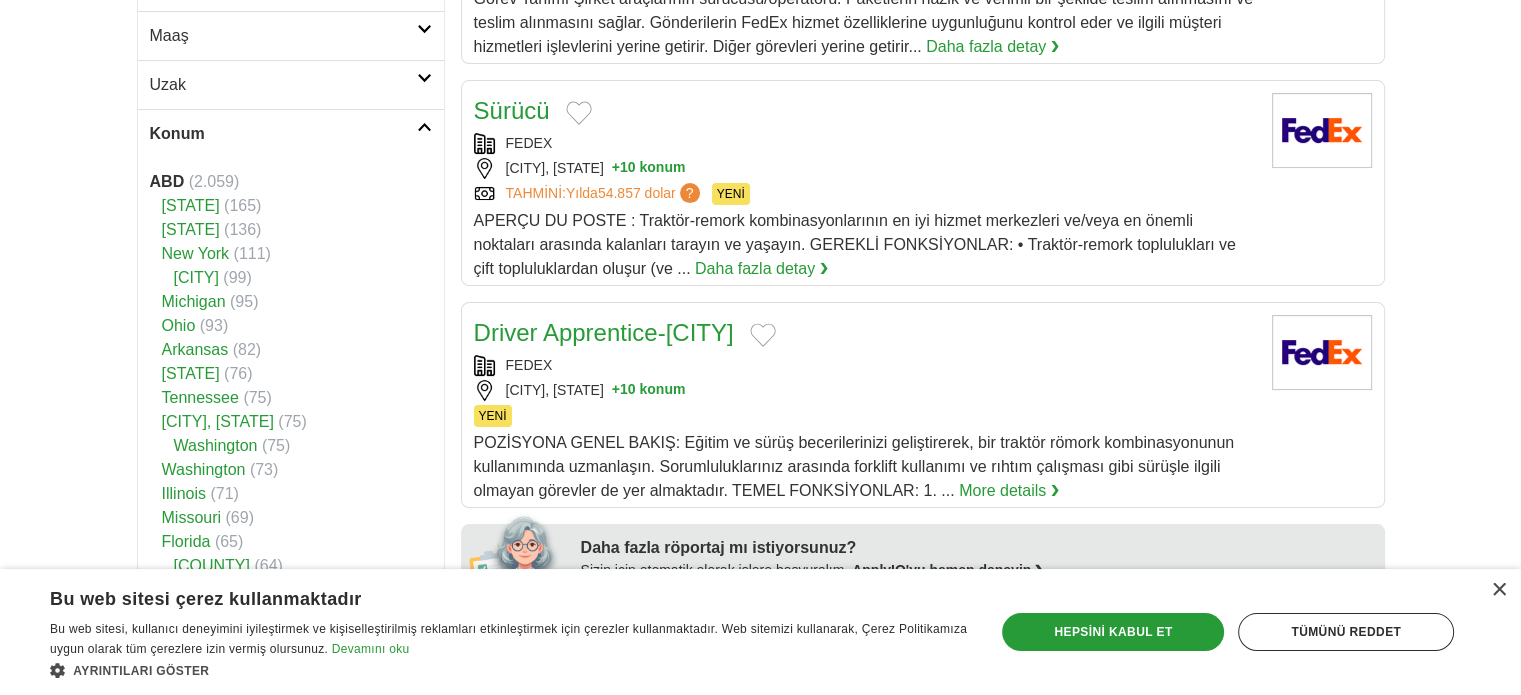 scroll, scrollTop: 300, scrollLeft: 0, axis: vertical 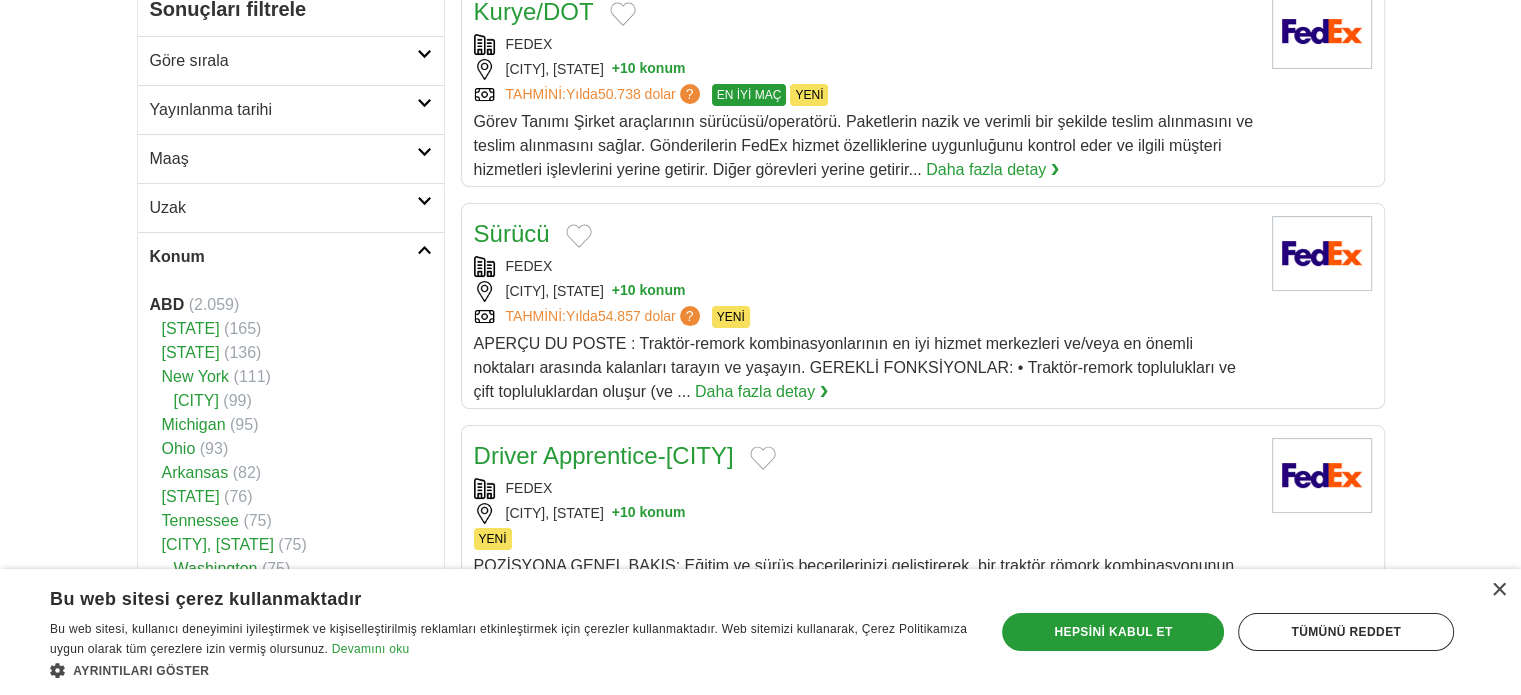 click on "Konum" at bounding box center [283, 257] 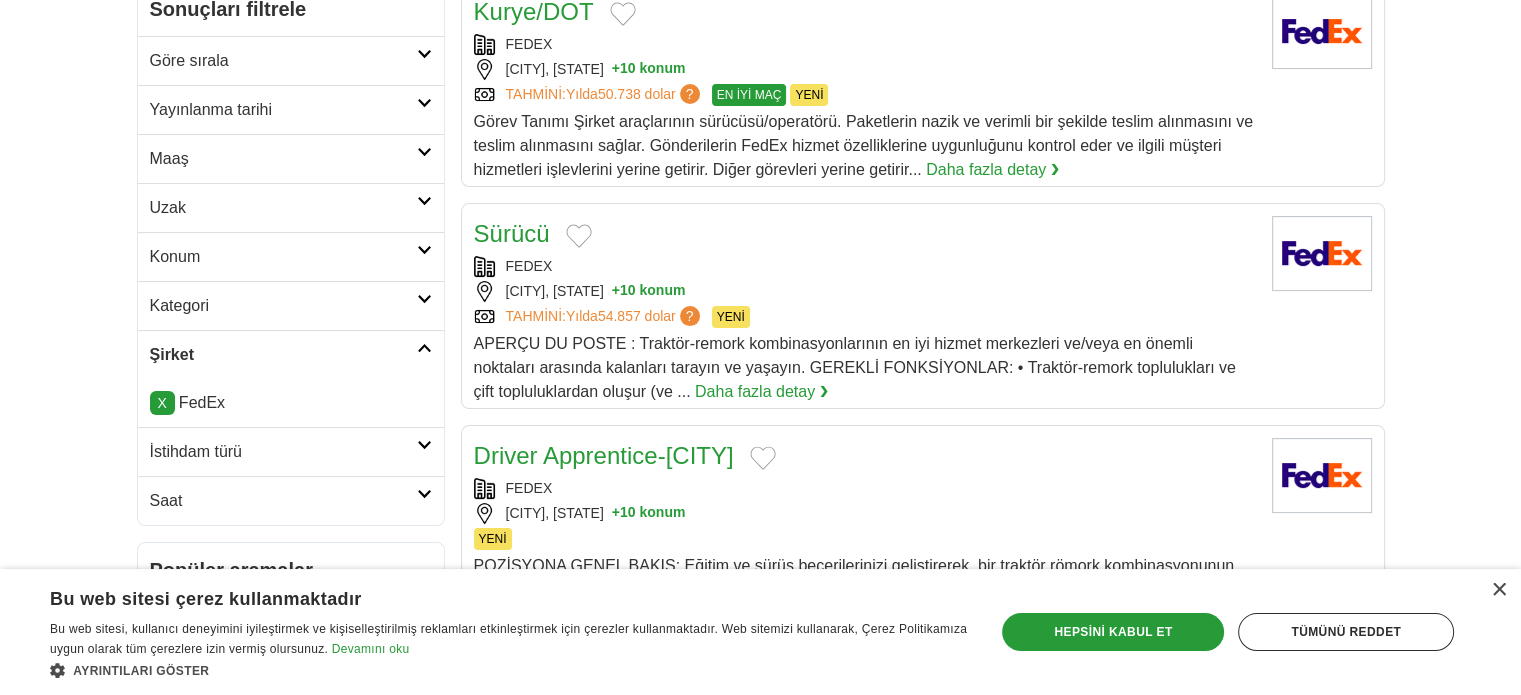click on "Uzak" at bounding box center [283, 208] 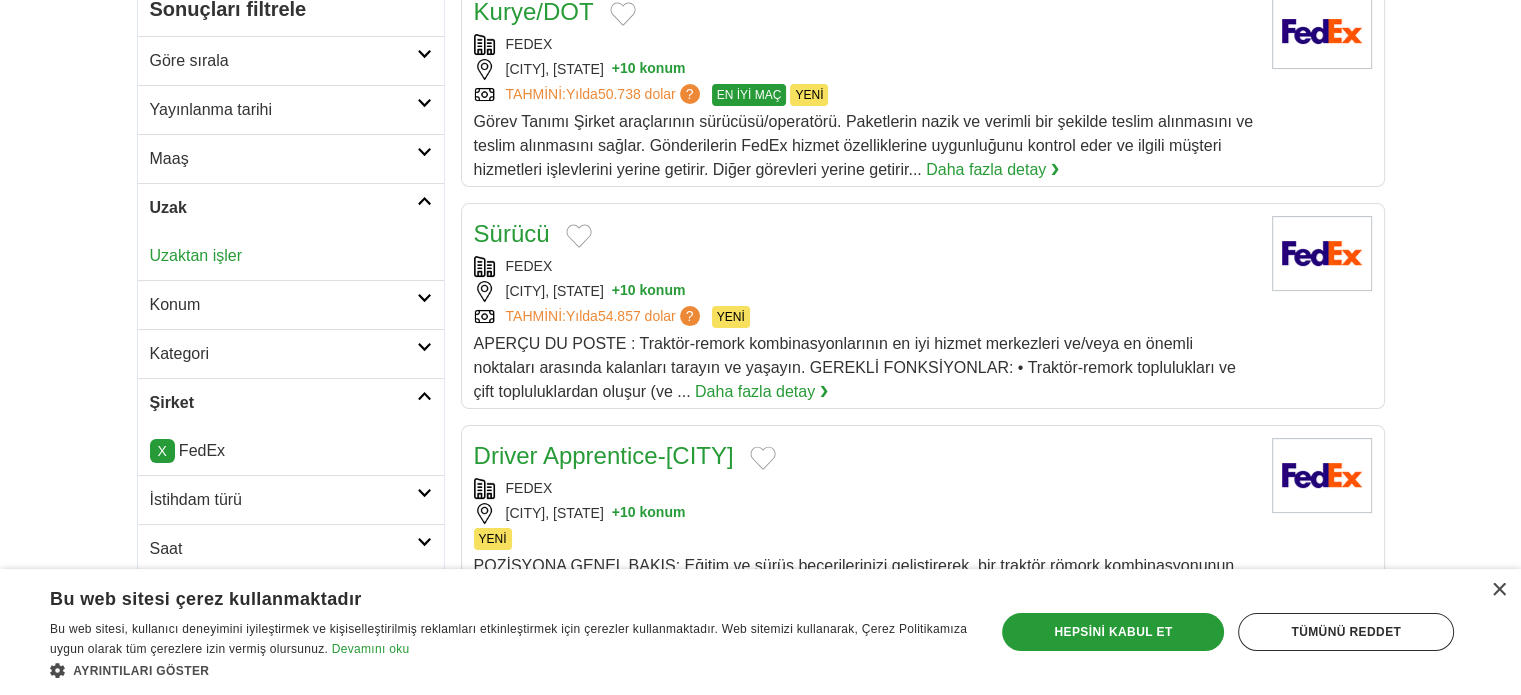 click on "Uzak" at bounding box center [283, 208] 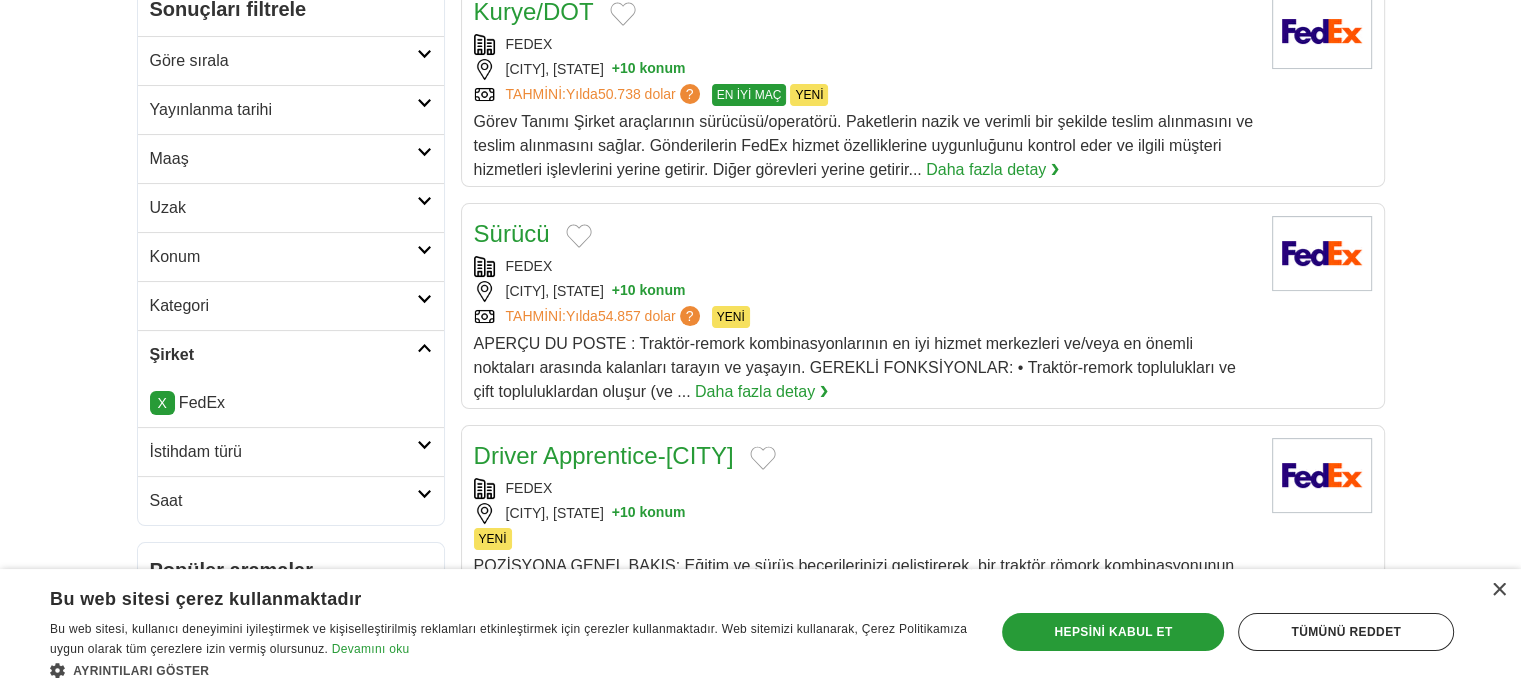 click at bounding box center [424, 152] 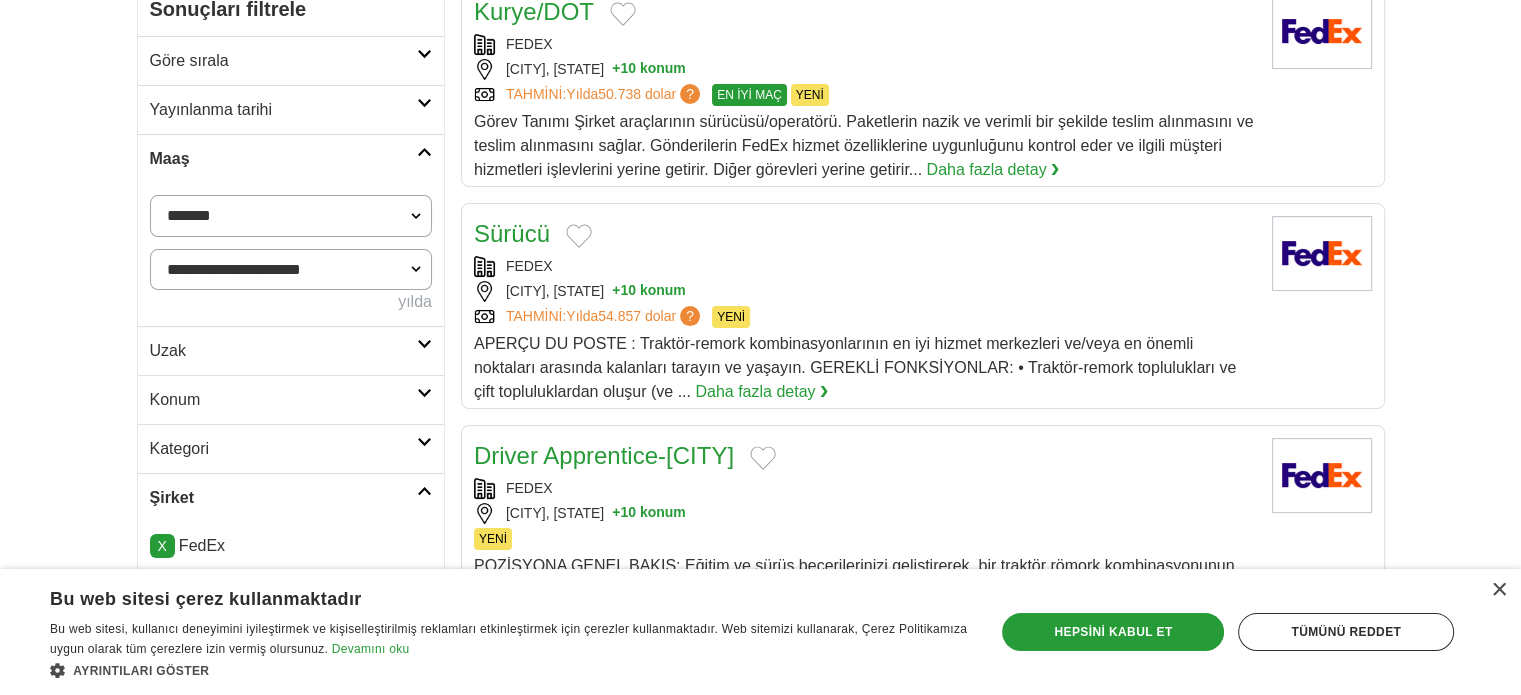 click on "Maaş" at bounding box center (283, 159) 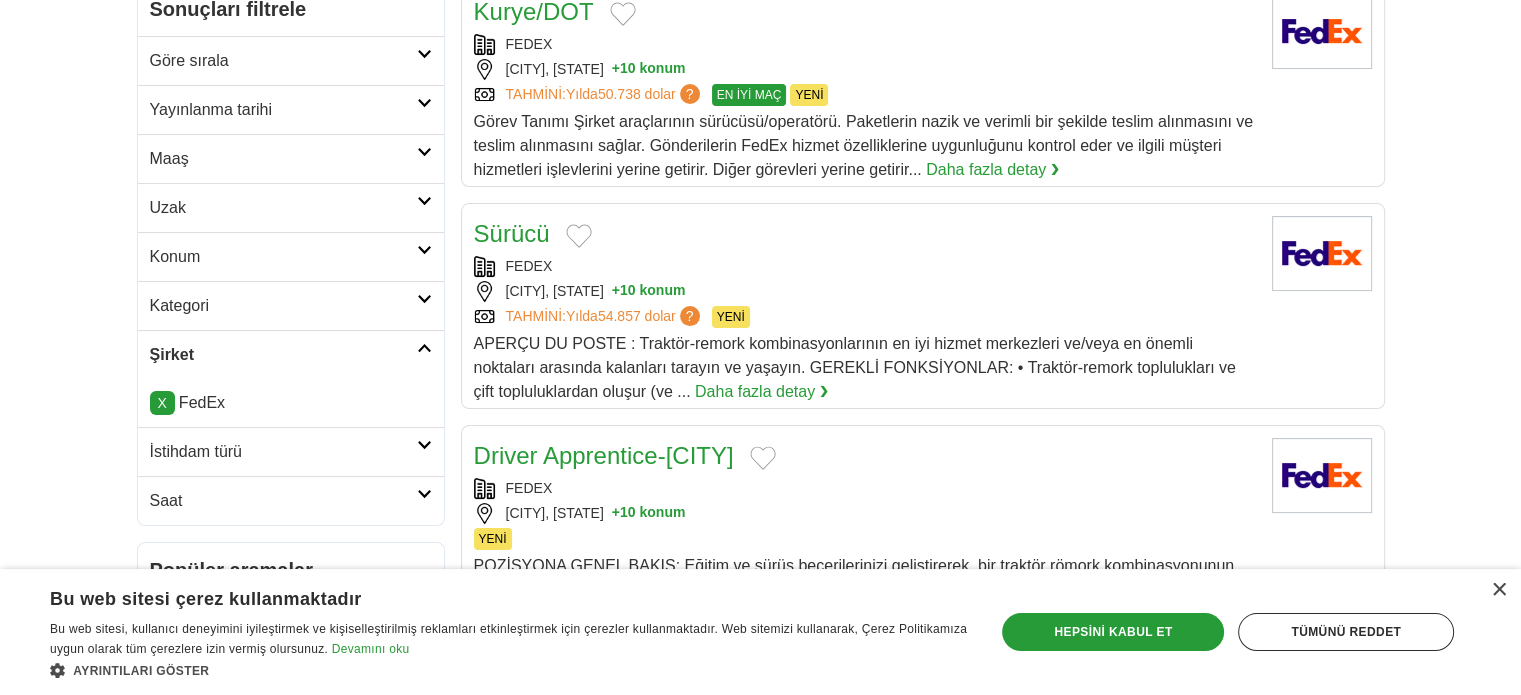 click on "Kategori" at bounding box center (283, 306) 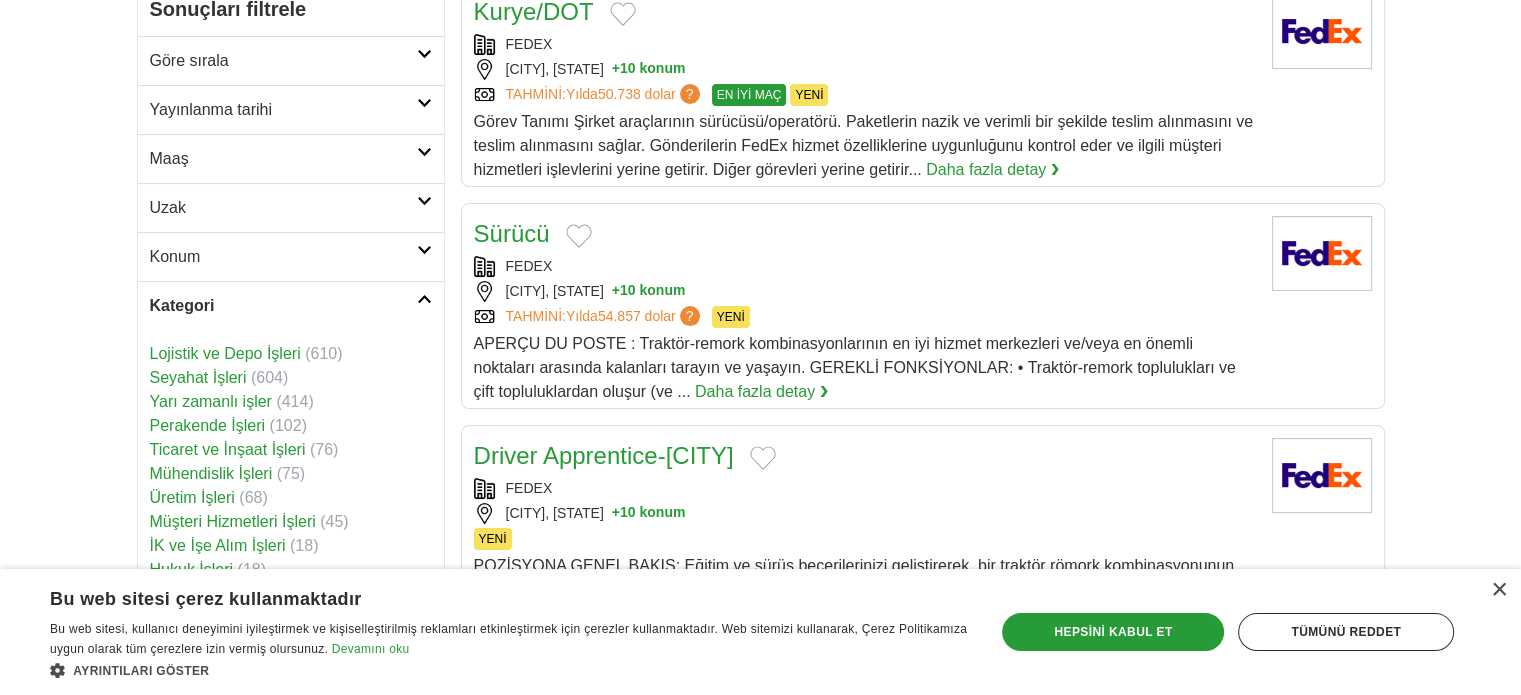 click on "Kategori" at bounding box center [283, 306] 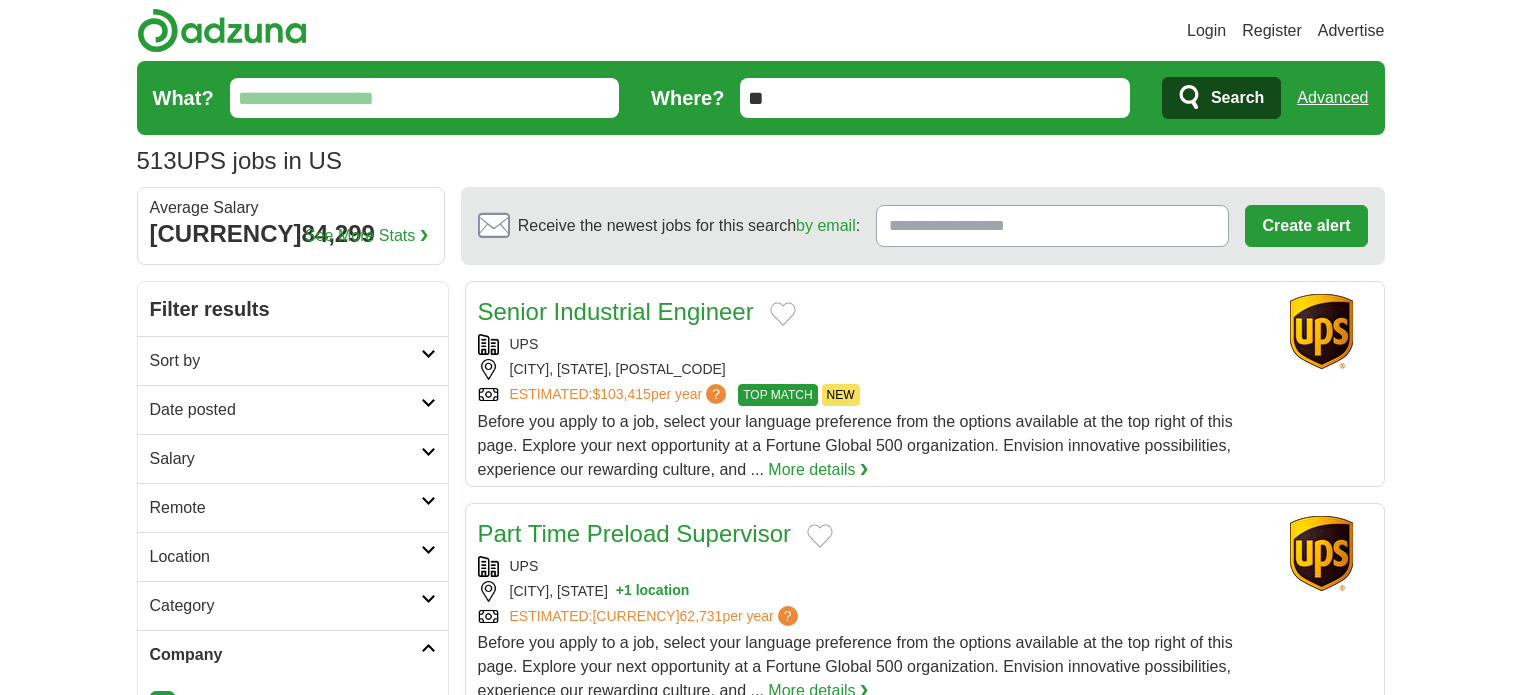 scroll, scrollTop: 0, scrollLeft: 0, axis: both 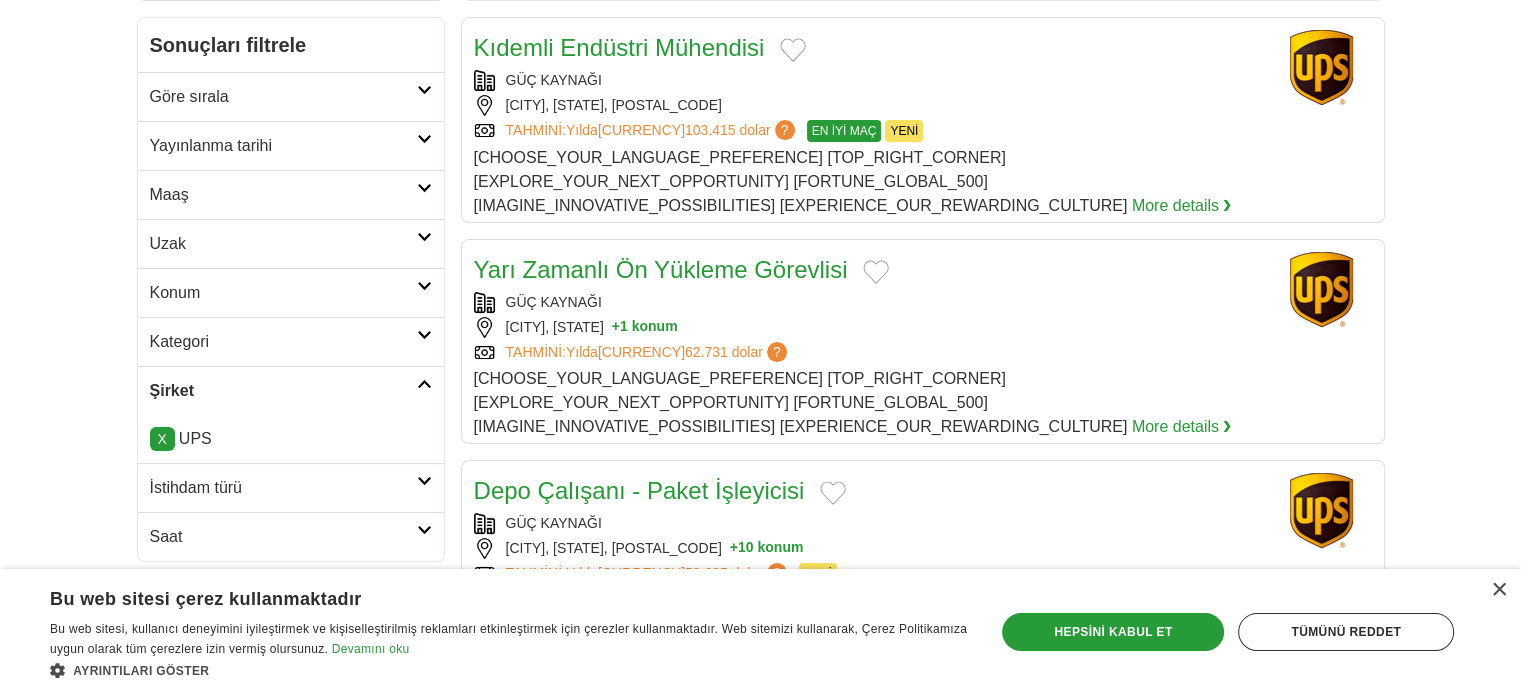 click on "Konum" at bounding box center (283, 293) 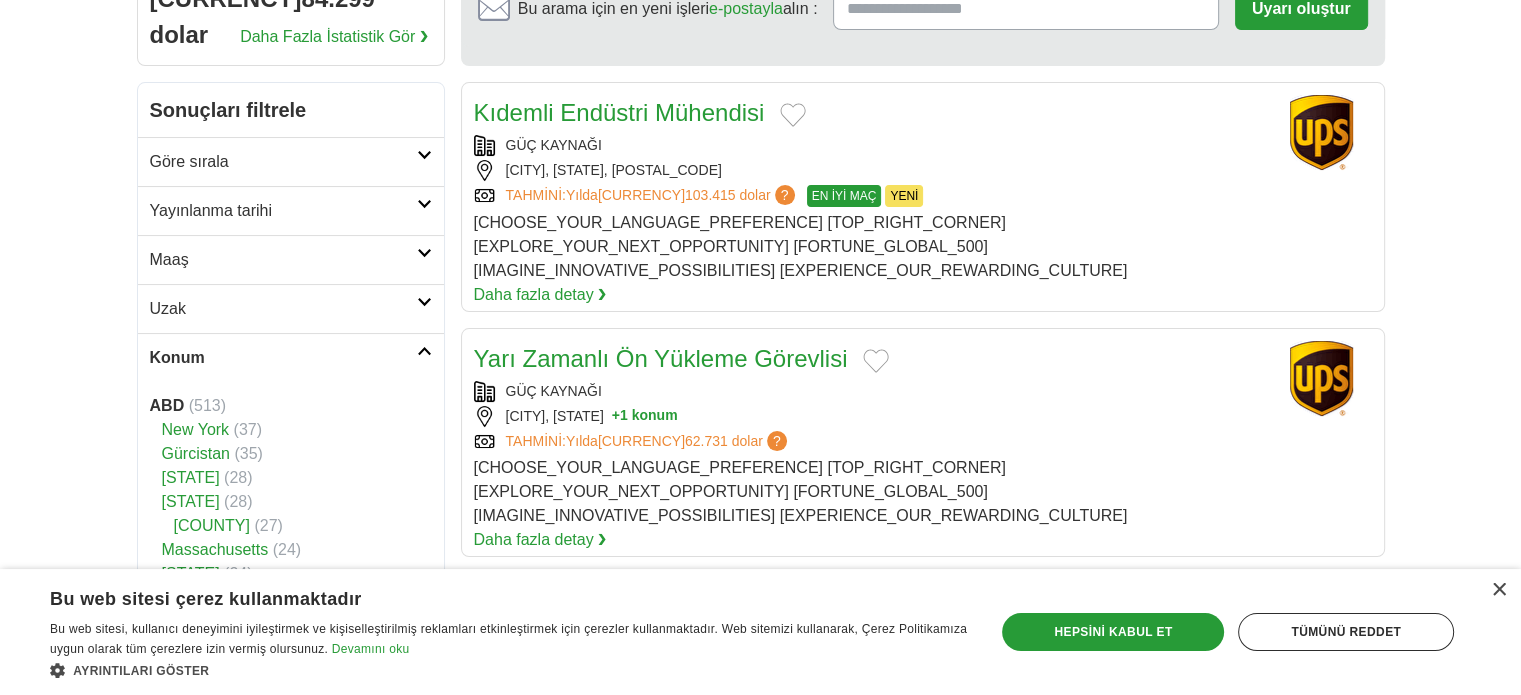 scroll, scrollTop: 200, scrollLeft: 0, axis: vertical 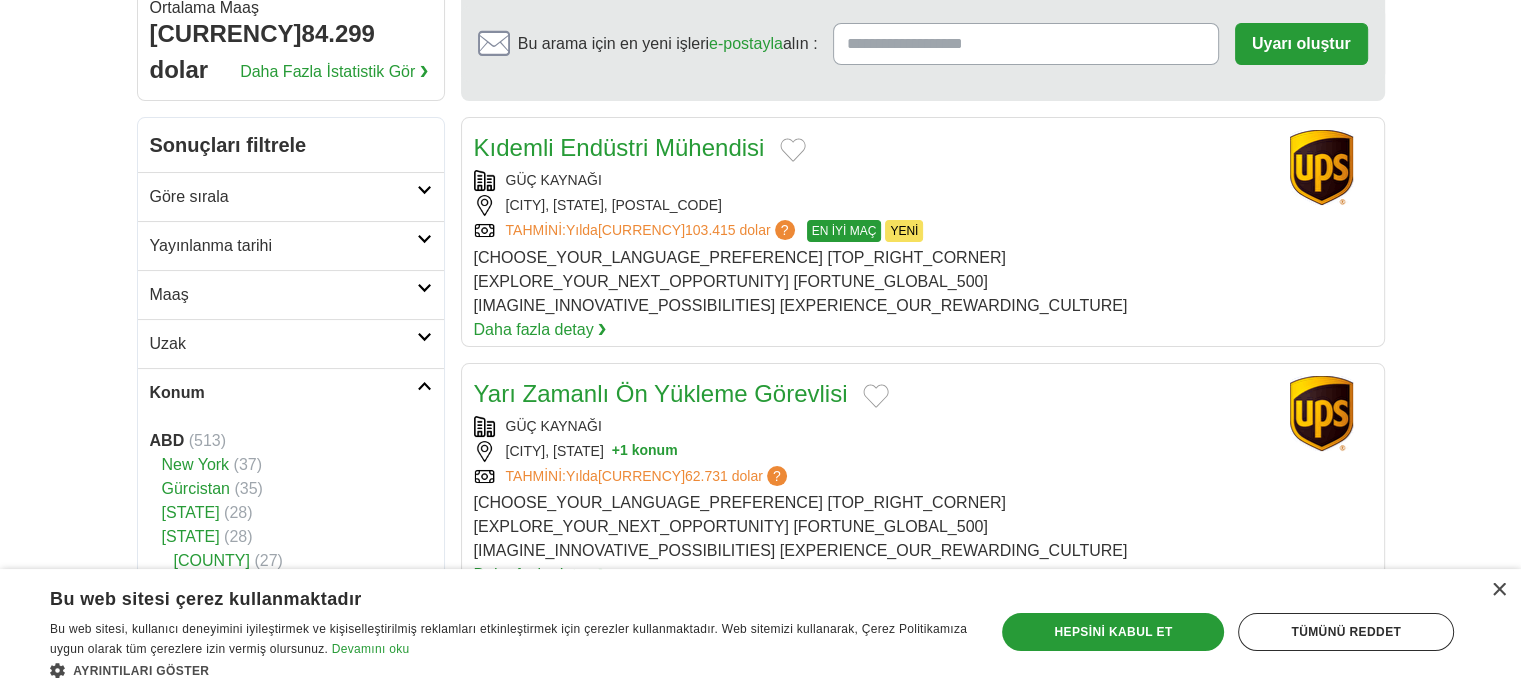 click on "Konum" at bounding box center (283, 393) 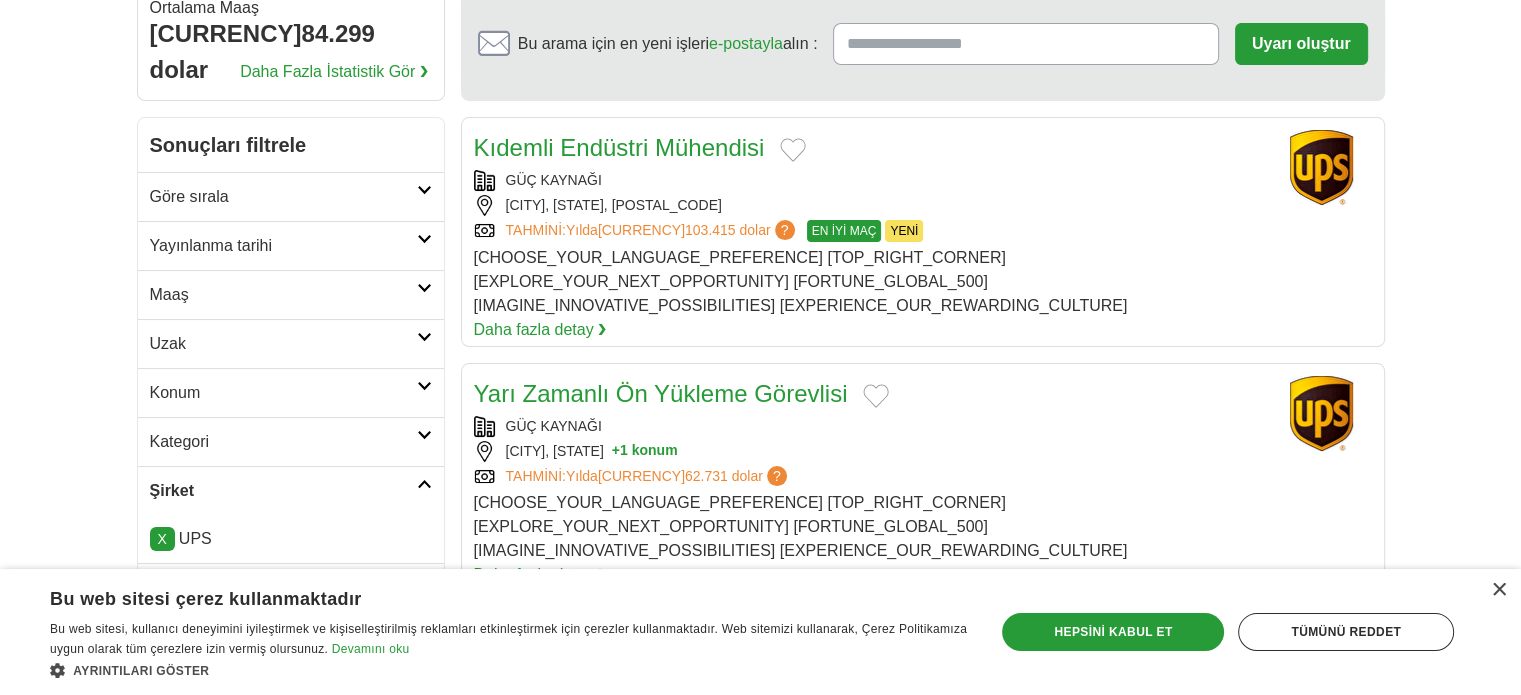 click on "Konum" at bounding box center (283, 393) 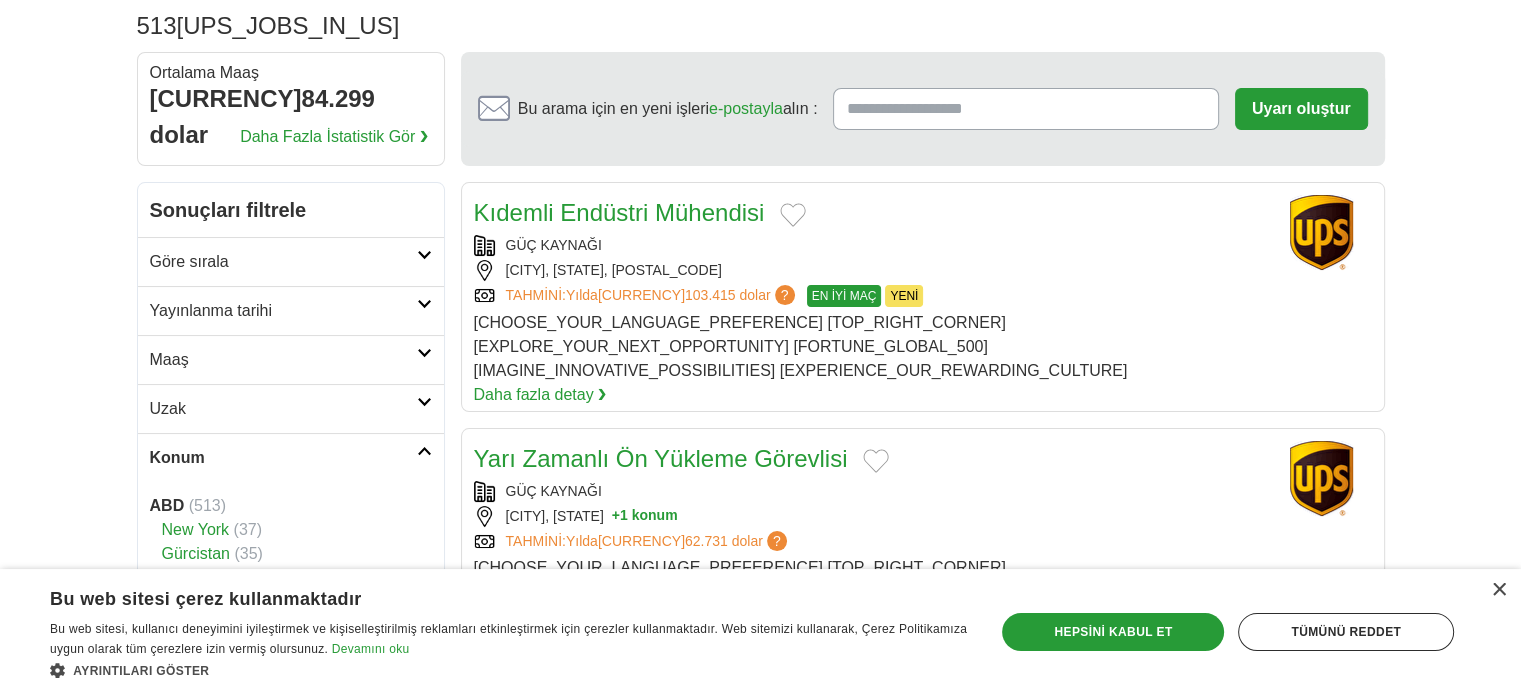 scroll, scrollTop: 100, scrollLeft: 0, axis: vertical 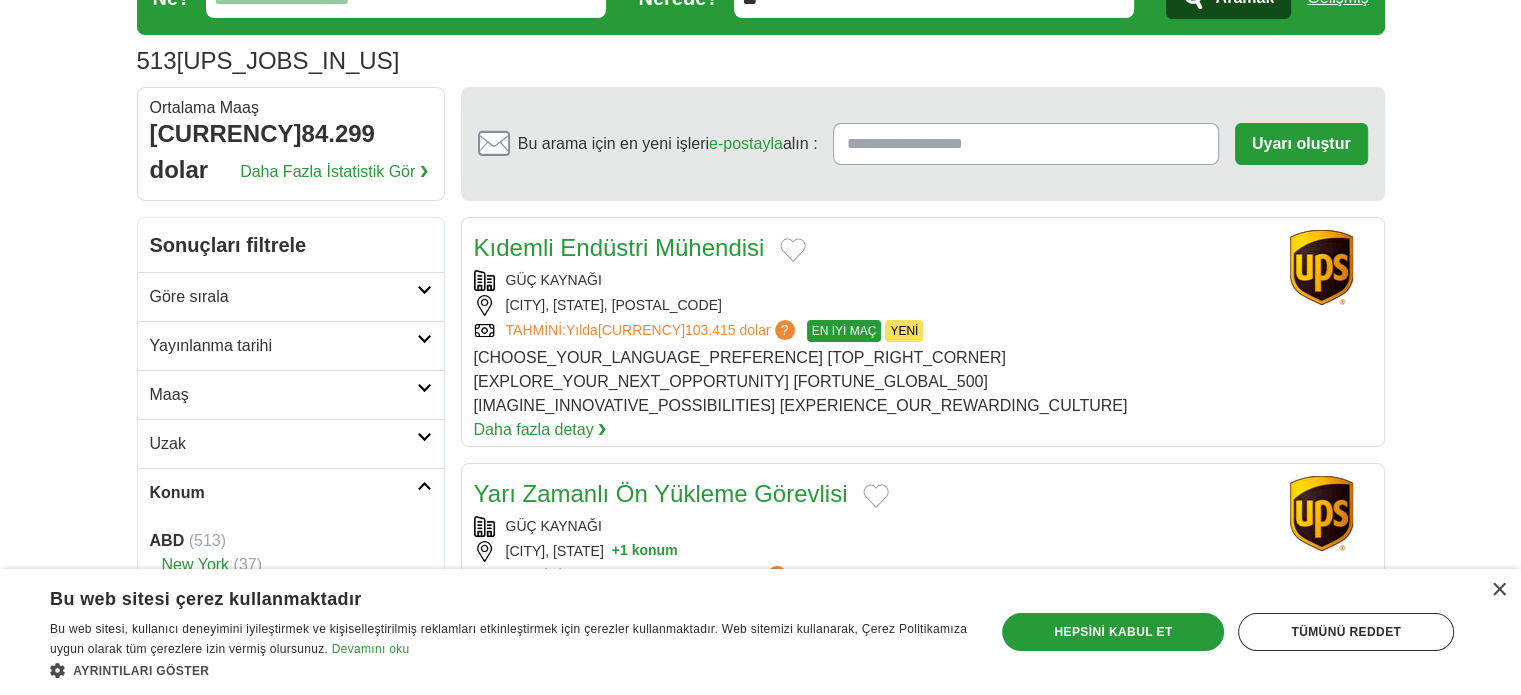 click on "Konum" at bounding box center [291, 492] 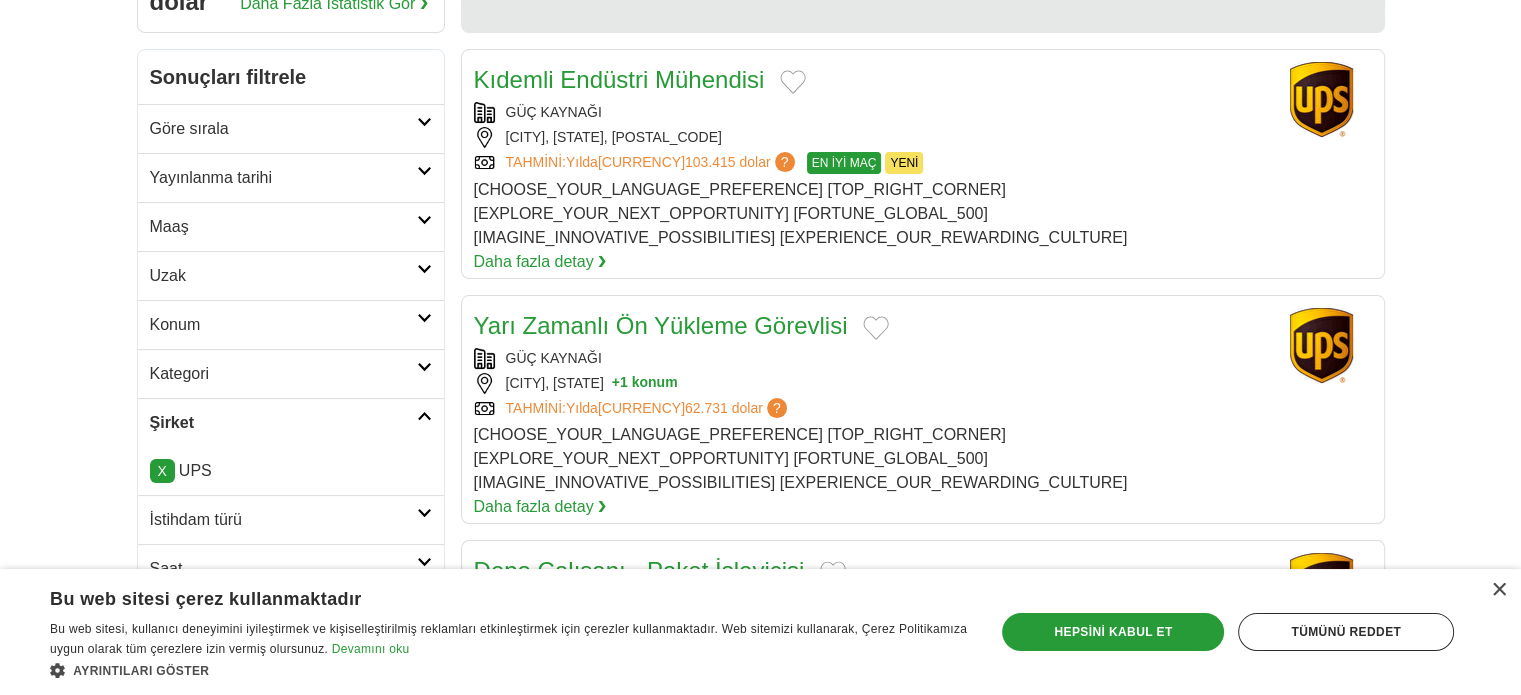 scroll, scrollTop: 300, scrollLeft: 0, axis: vertical 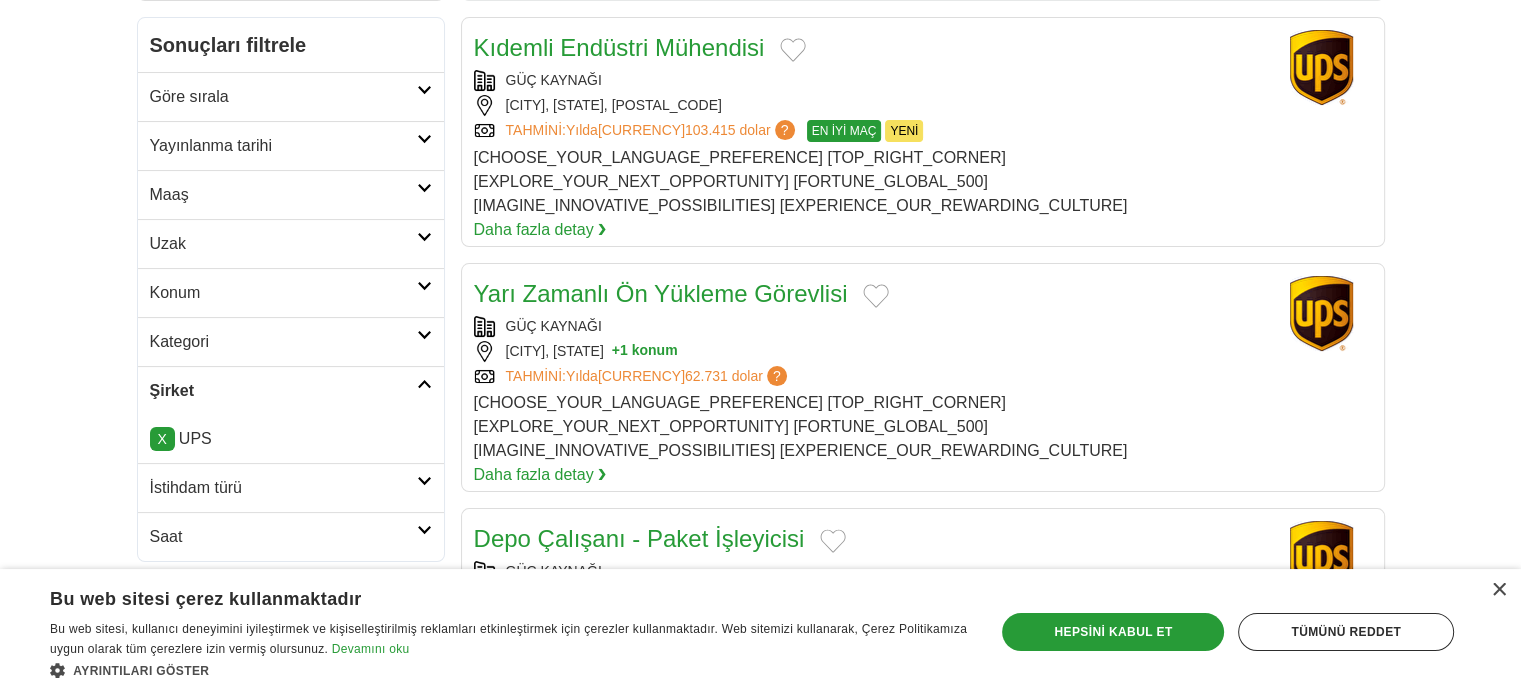 click on "Konum" at bounding box center (283, 293) 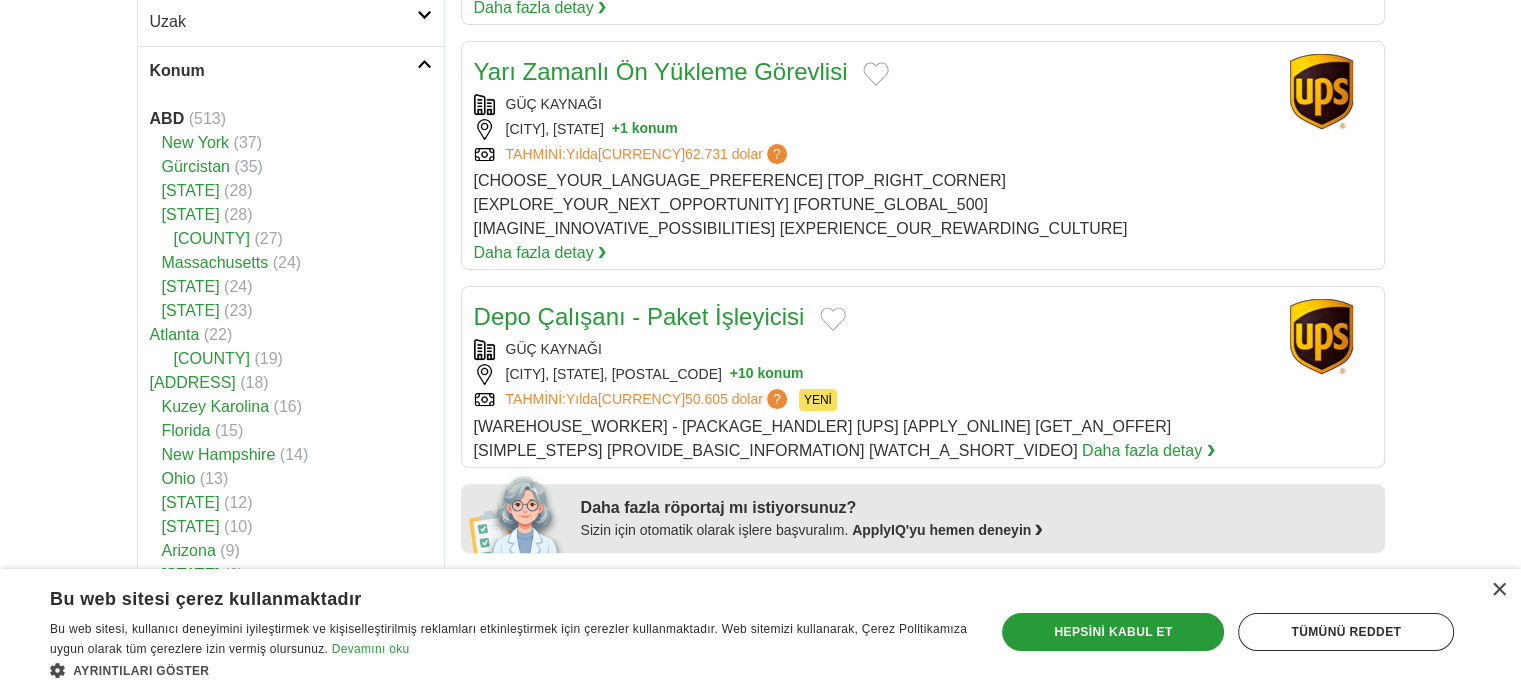scroll, scrollTop: 500, scrollLeft: 0, axis: vertical 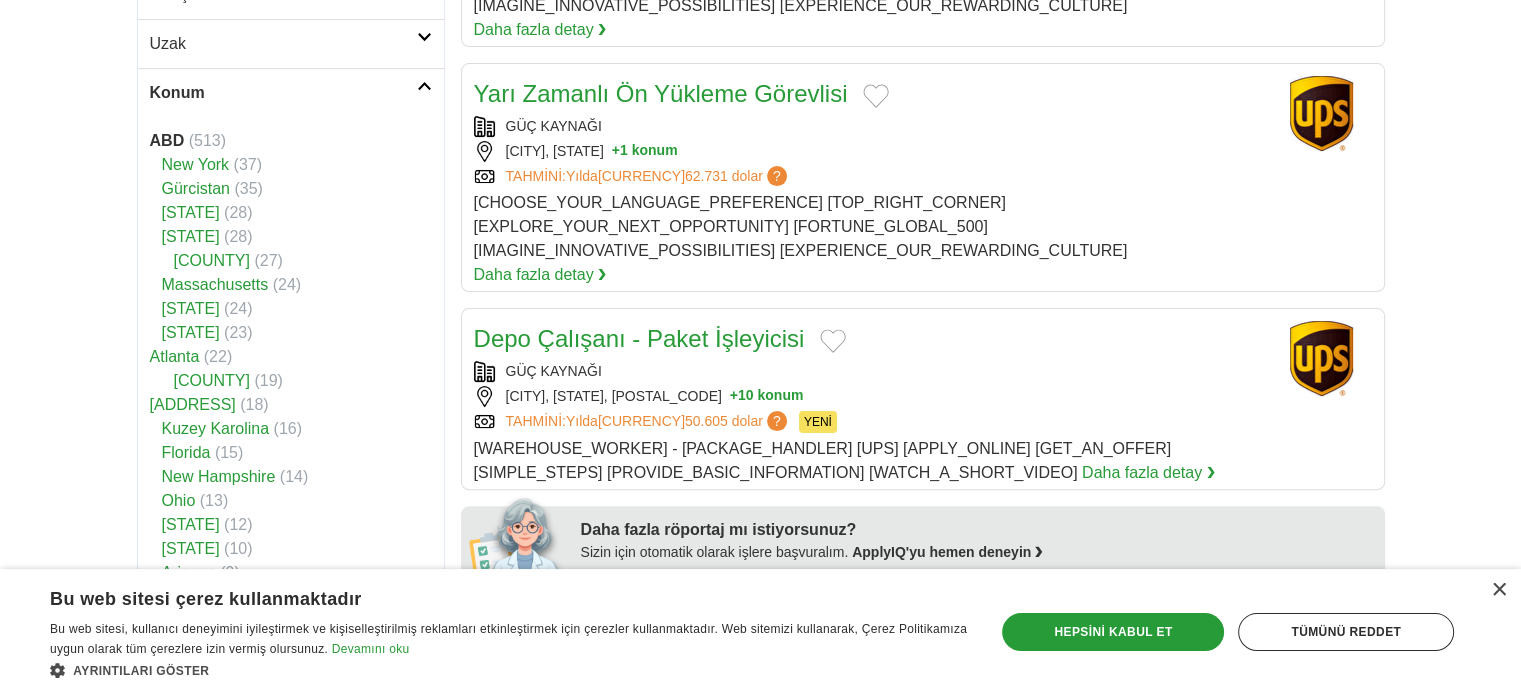 click on "Atlanta" at bounding box center [175, 356] 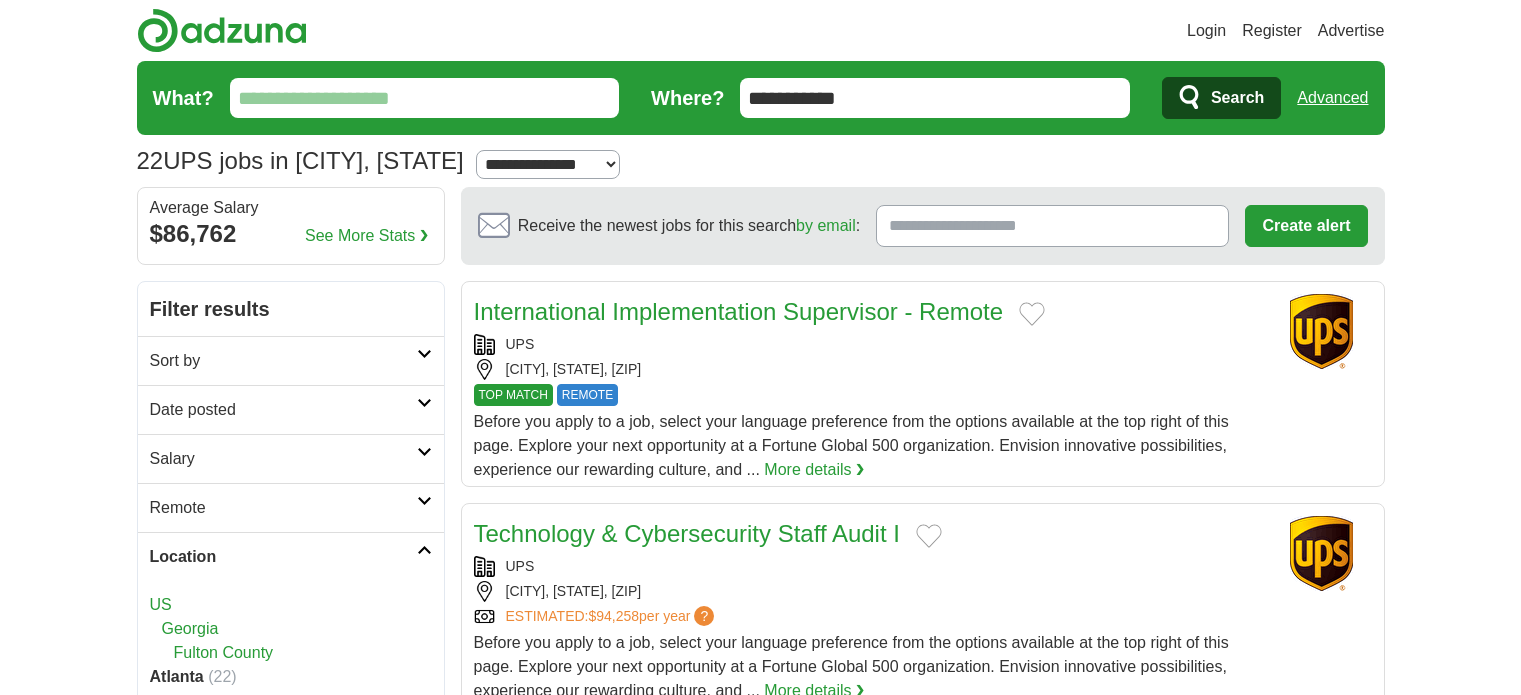 scroll, scrollTop: 0, scrollLeft: 0, axis: both 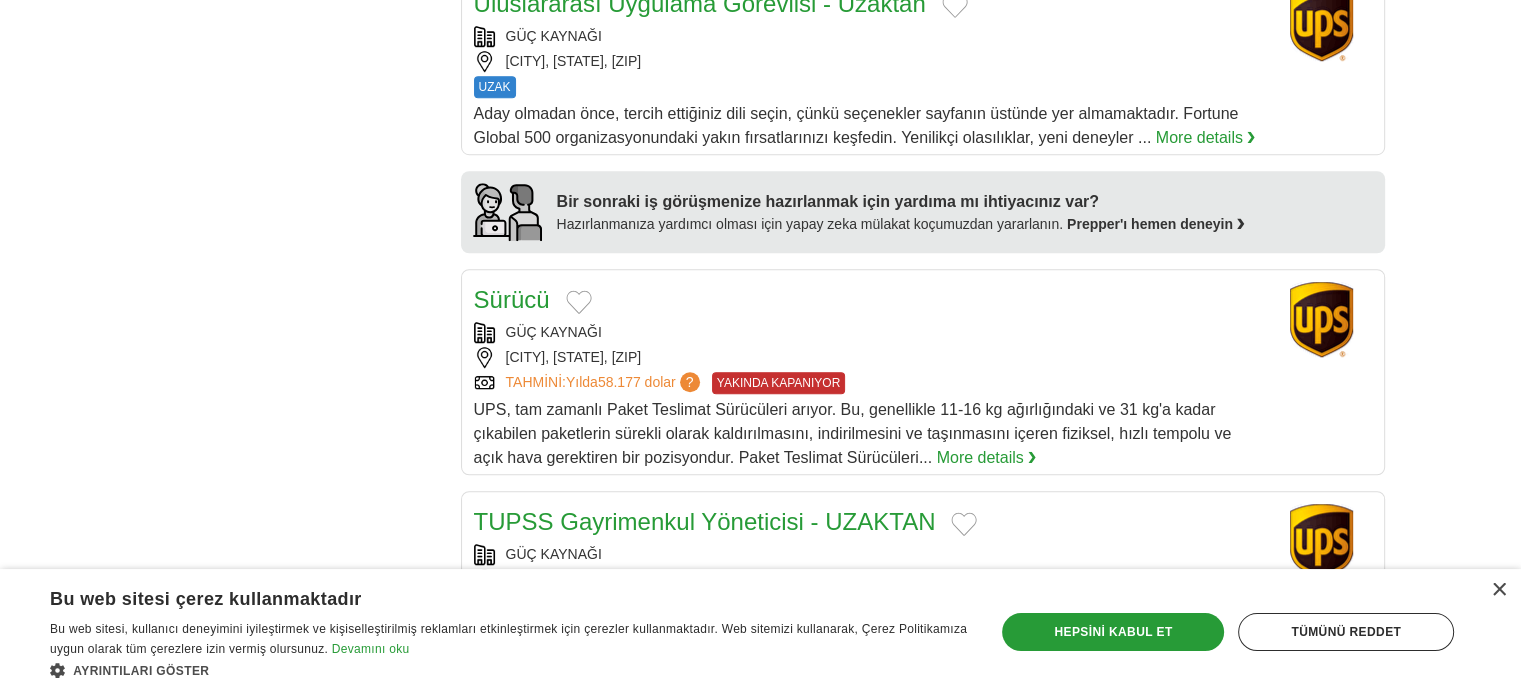 click on "UPS, tam zamanlı Paket Teslimat Sürücüleri arıyor. Bu, genellikle 11-16 kg ağırlığındaki ve 31 kg'a kadar çıkabilen paketlerin sürekli olarak kaldırılmasını, indirilmesini ve taşınmasını içeren fiziksel, hızlı tempolu ve açık hava gerektiren bir pozisyondur. Paket Teslimat Sürücüleri...
More details ❯" at bounding box center (865, 434) 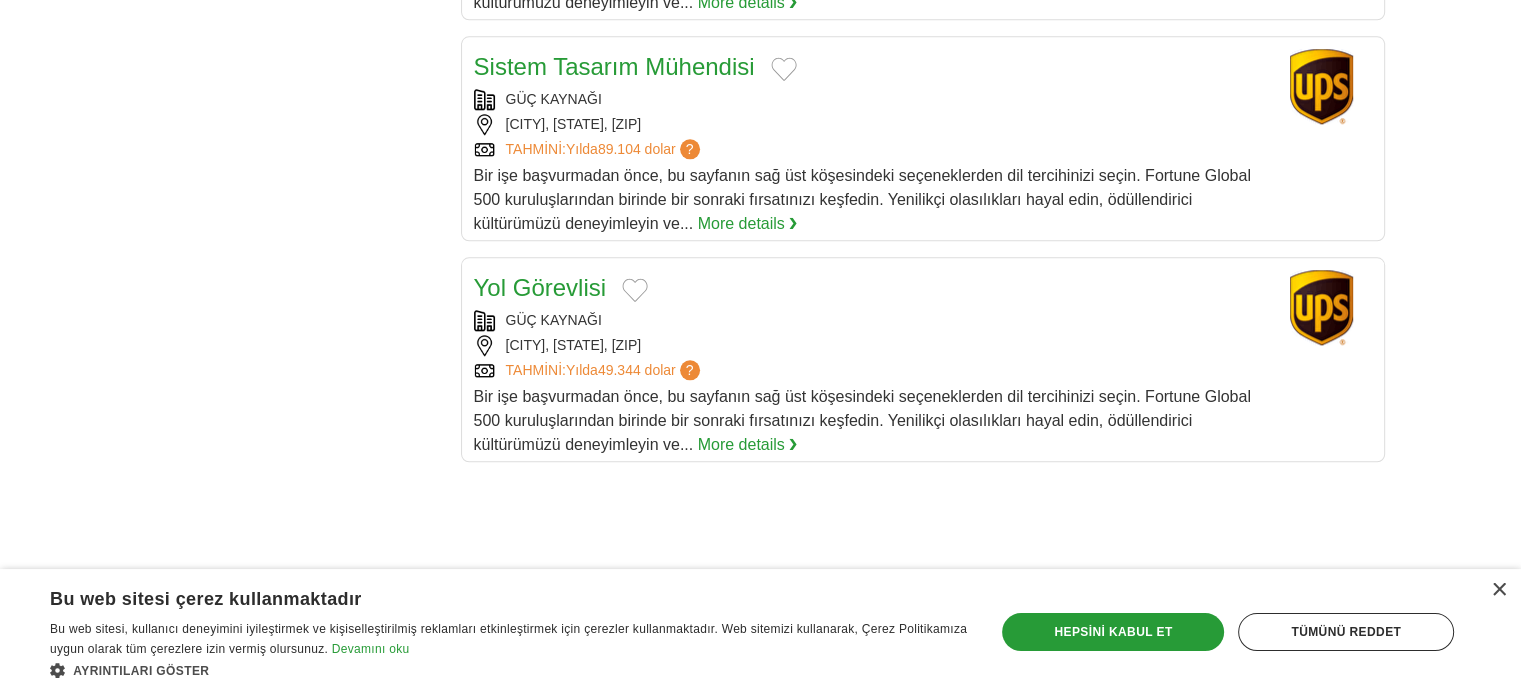 scroll, scrollTop: 2200, scrollLeft: 0, axis: vertical 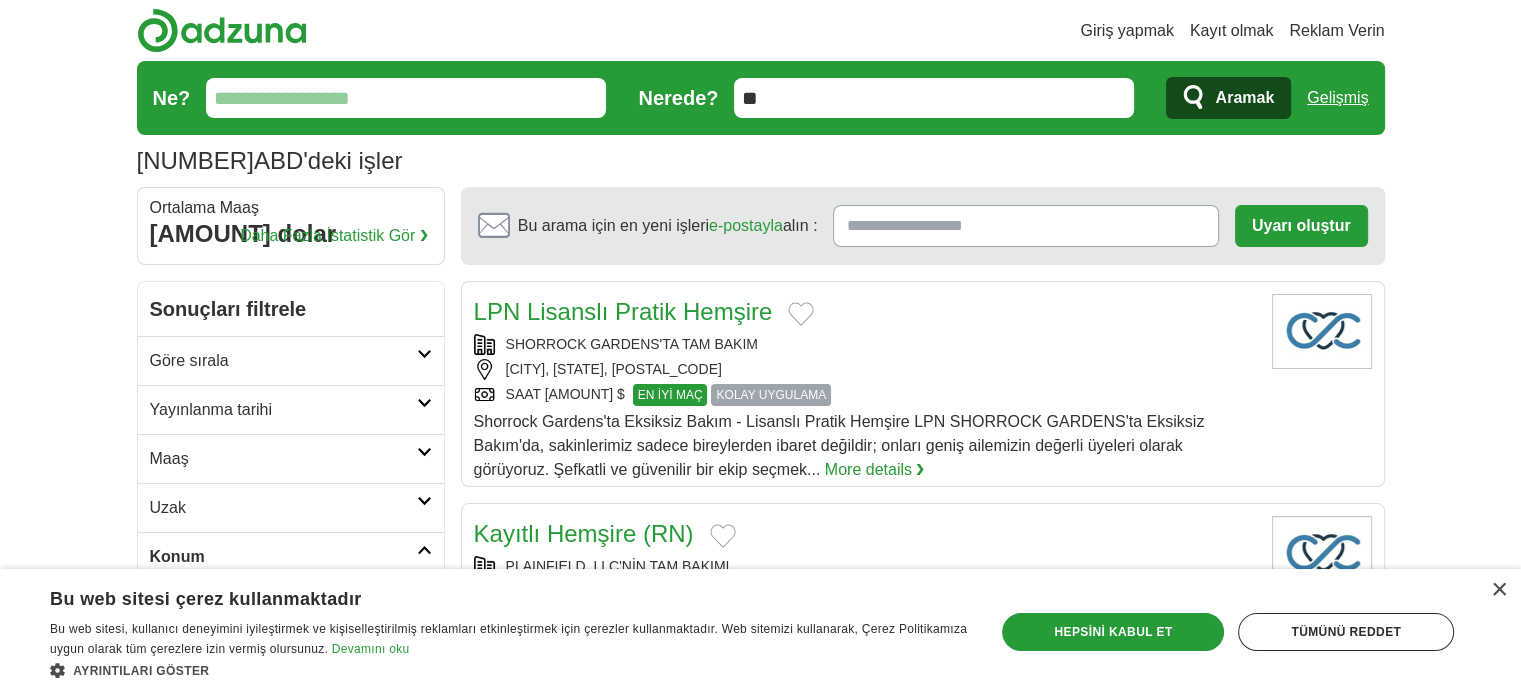 click on "Gelişmiş" at bounding box center [1337, 97] 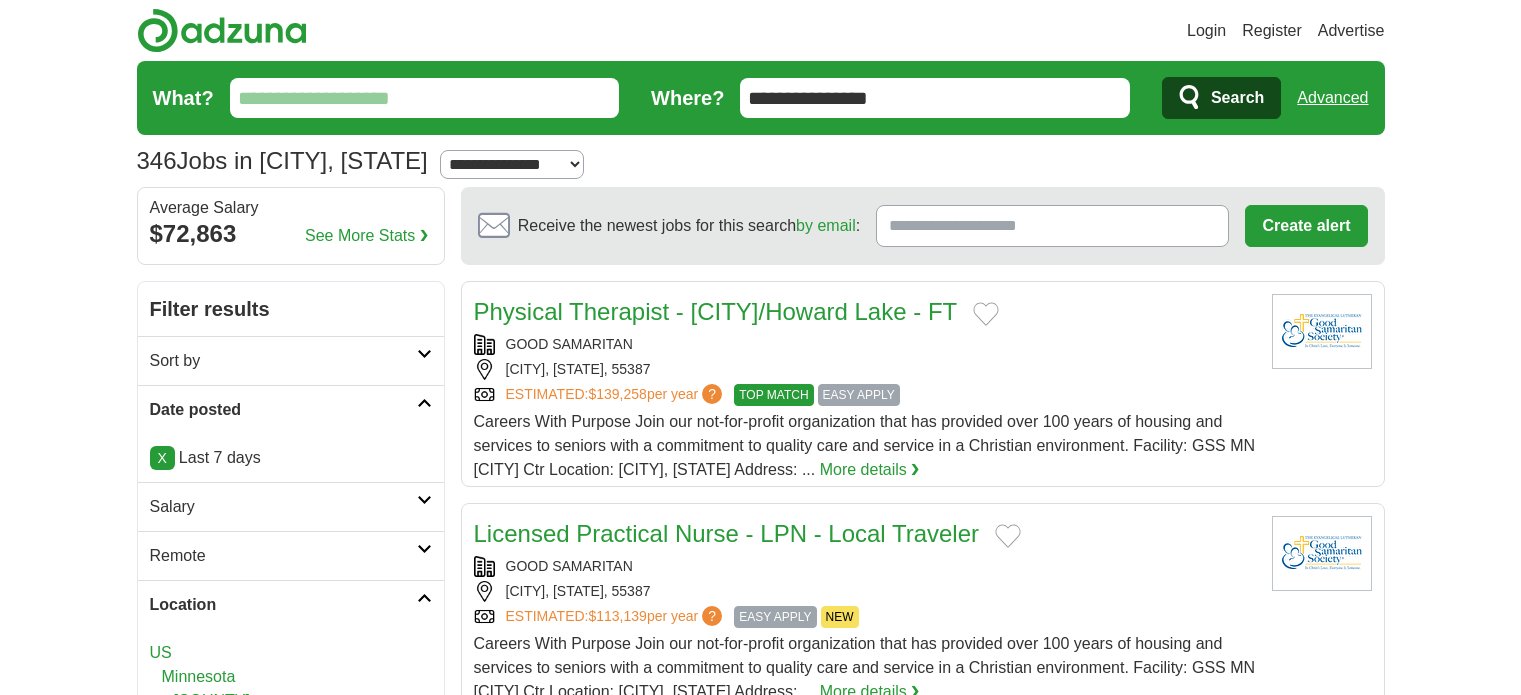 scroll, scrollTop: 0, scrollLeft: 0, axis: both 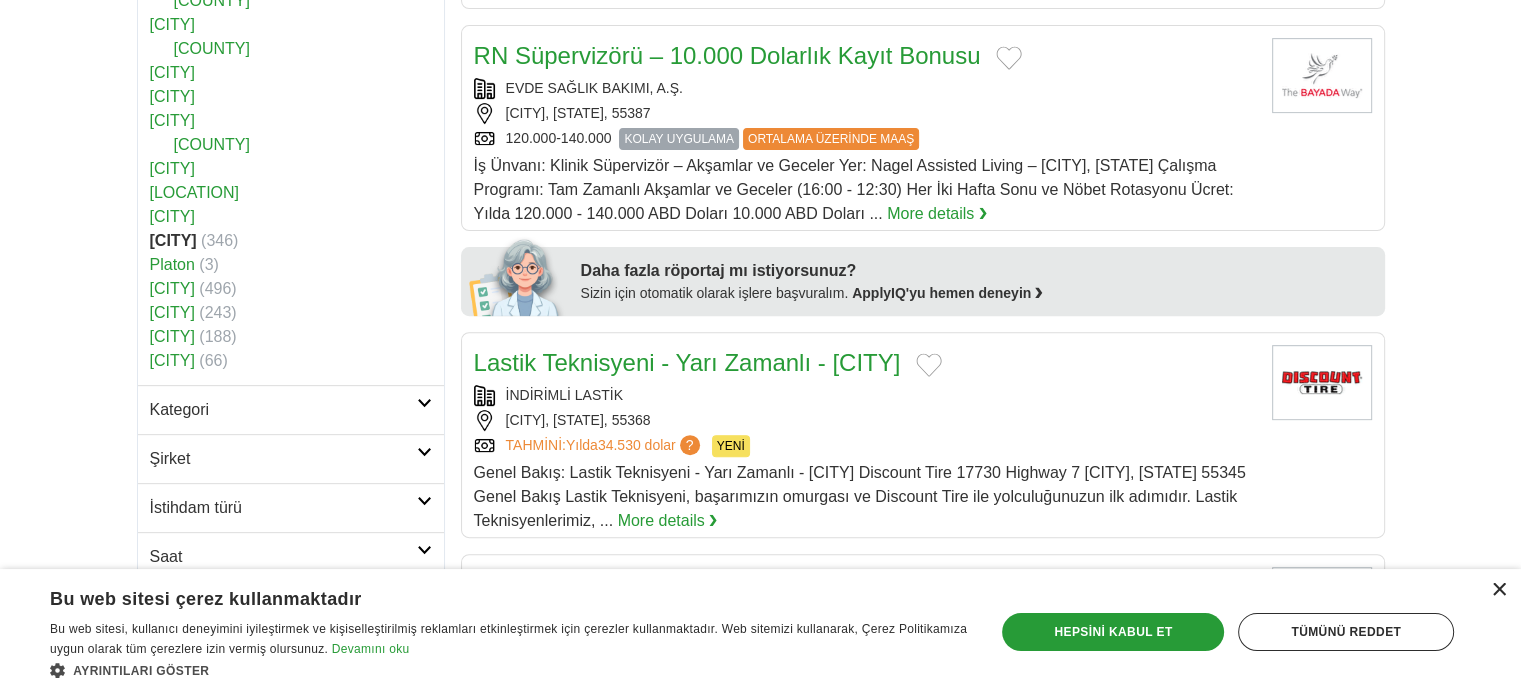 click on "×" at bounding box center (1499, 589) 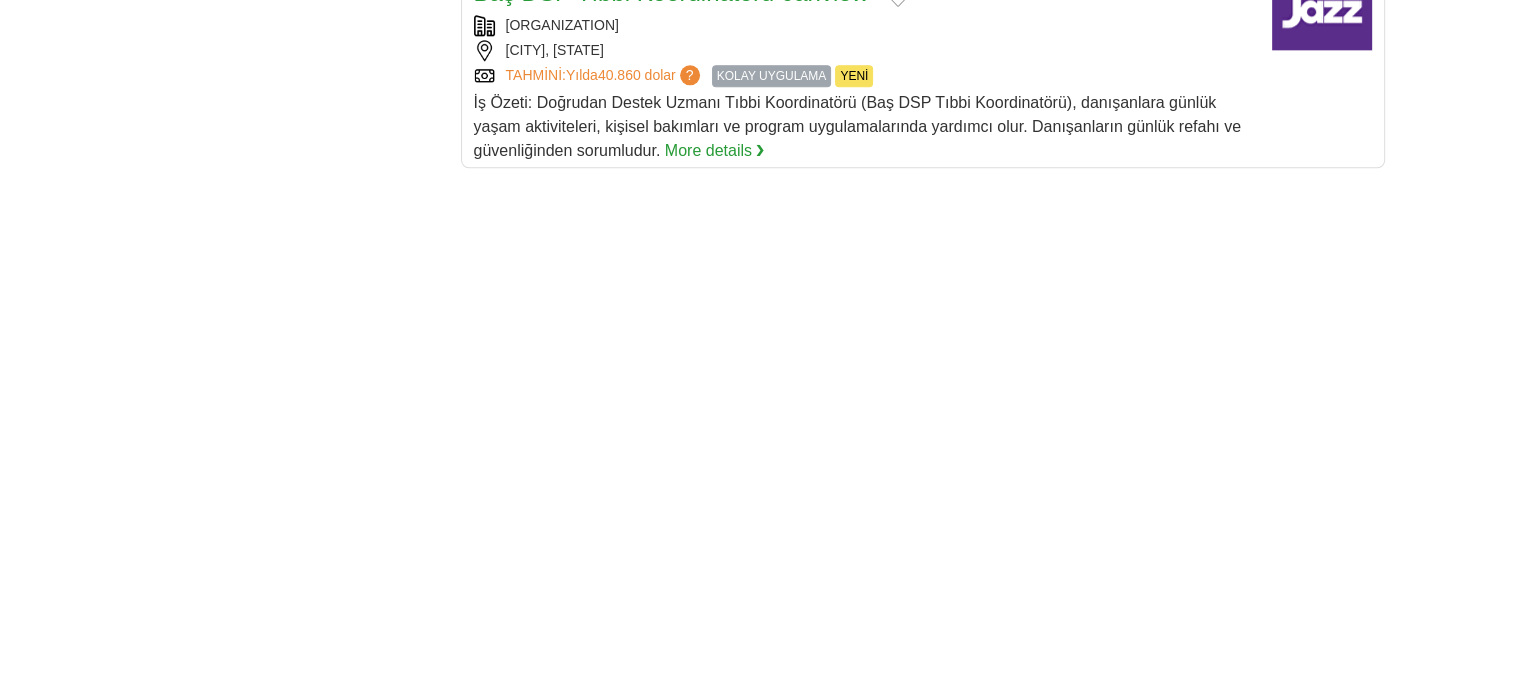 scroll, scrollTop: 2800, scrollLeft: 0, axis: vertical 